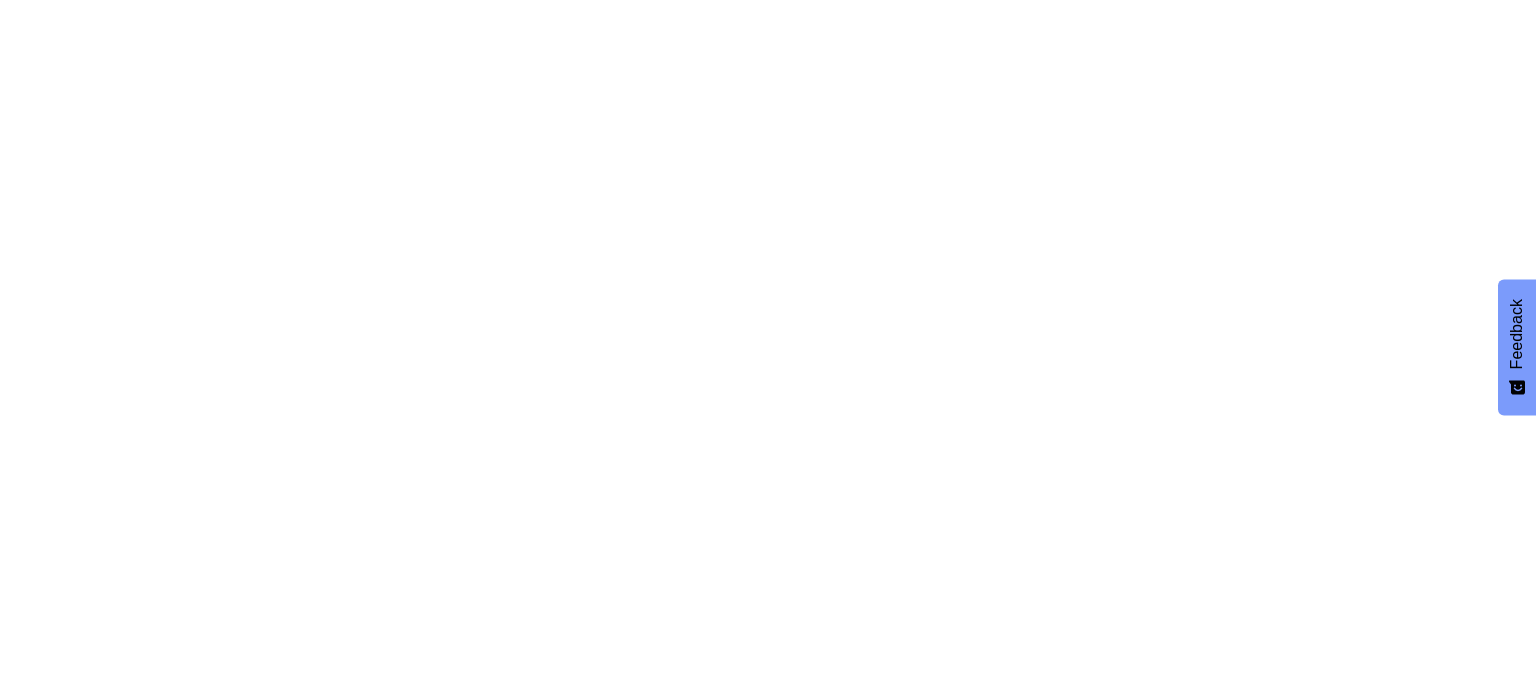 scroll, scrollTop: 0, scrollLeft: 0, axis: both 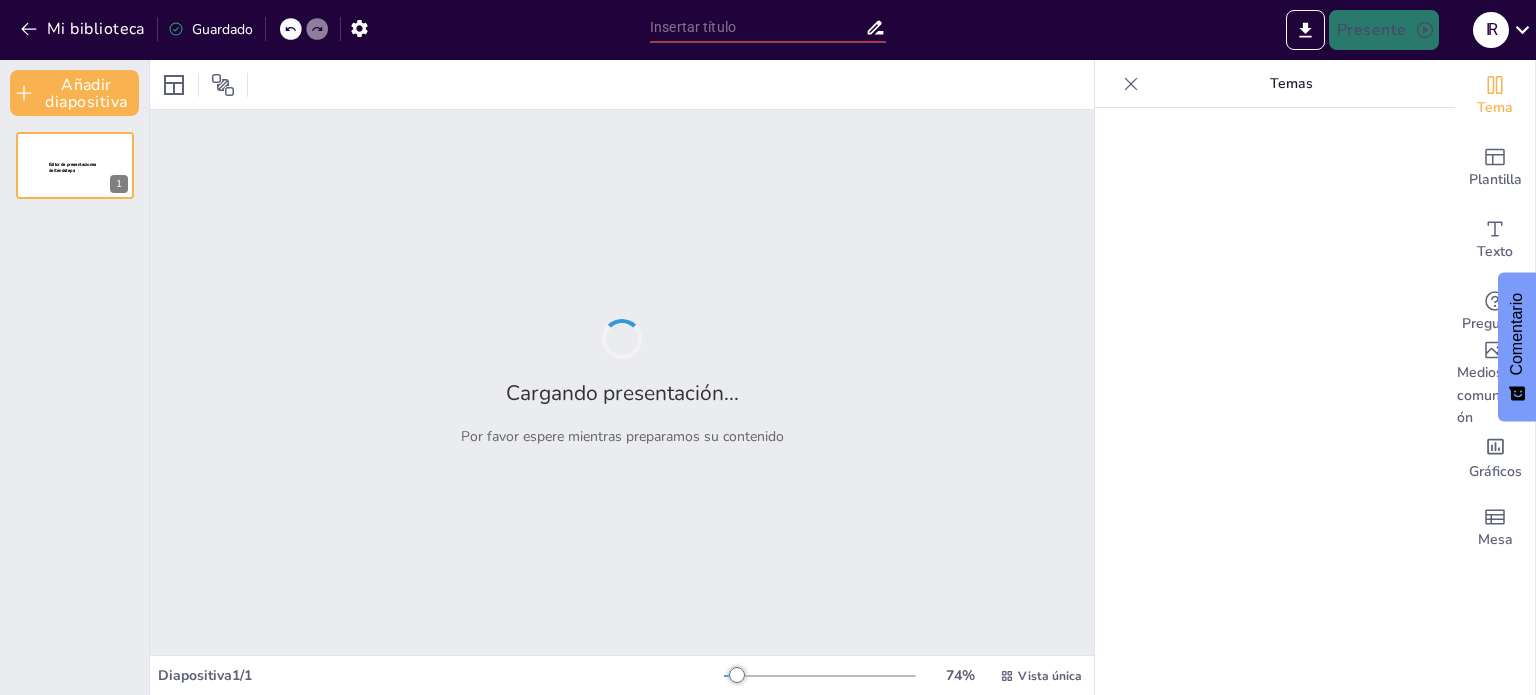 type on "Impacto de la Sistematización en el Aprendizaje Humanista" 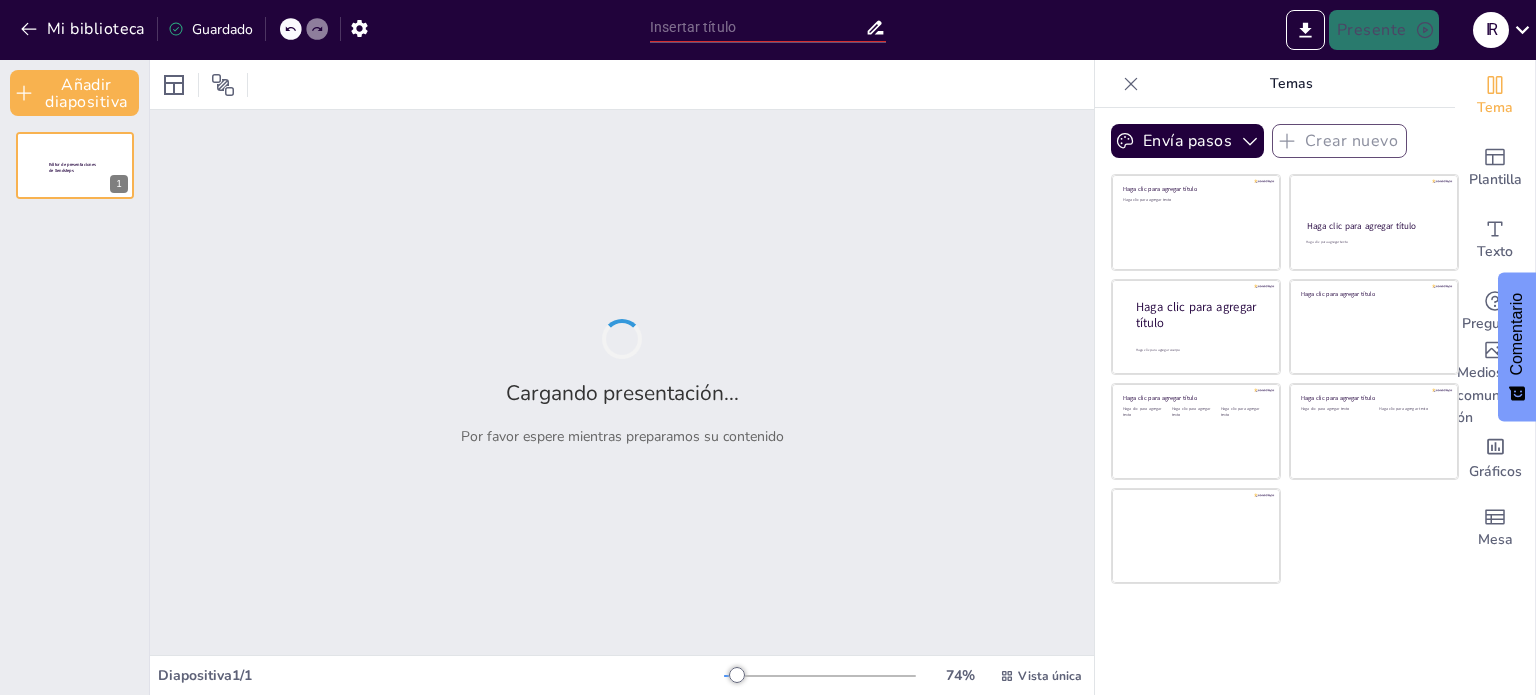 type on "Impacto de la Sistematización en el Aprendizaje Humanista" 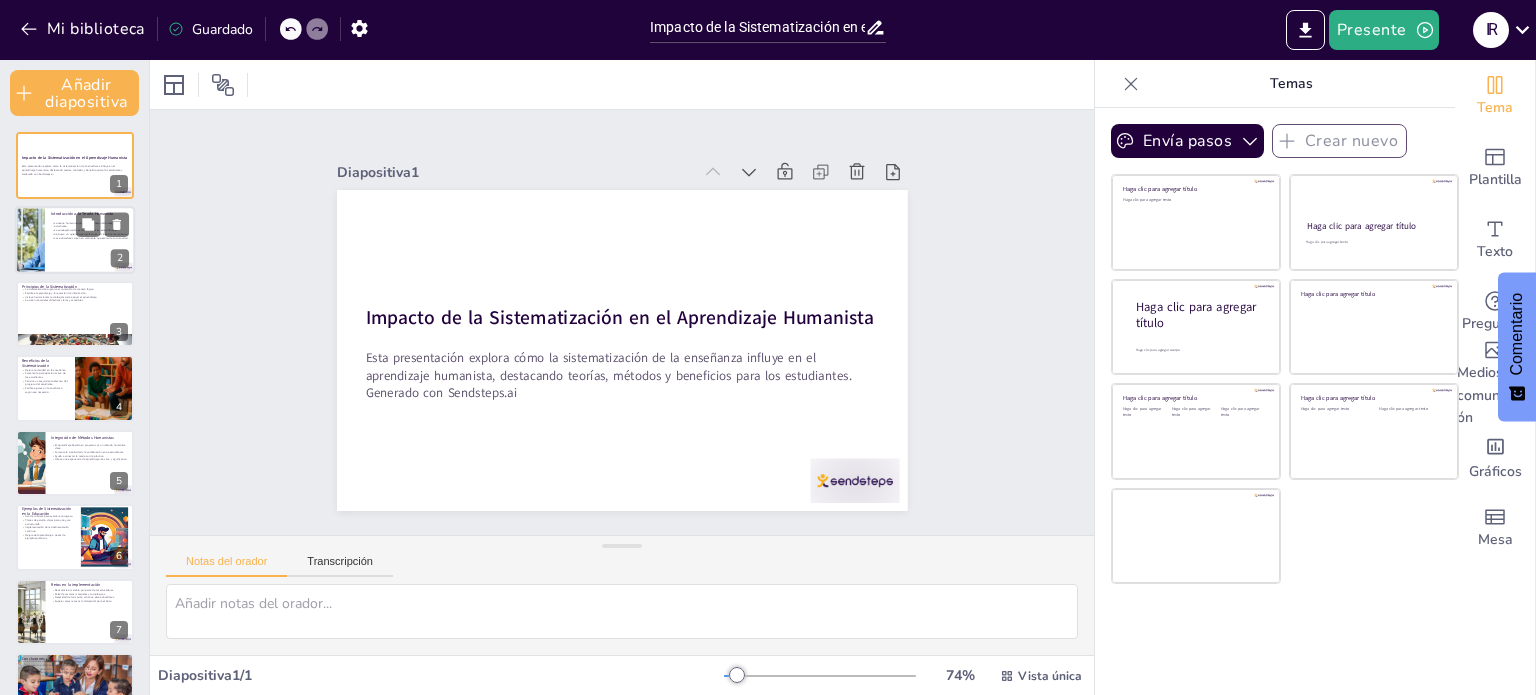 click on "La teoría humanista promueve el desarrollo integral del estudiante. La autoexploración es fundamental en este enfoque. Se busca un aprendizaje significativo en lugar de memorístico. Los educadores crean un ambiente que estimula la curiosidad." at bounding box center (90, 230) 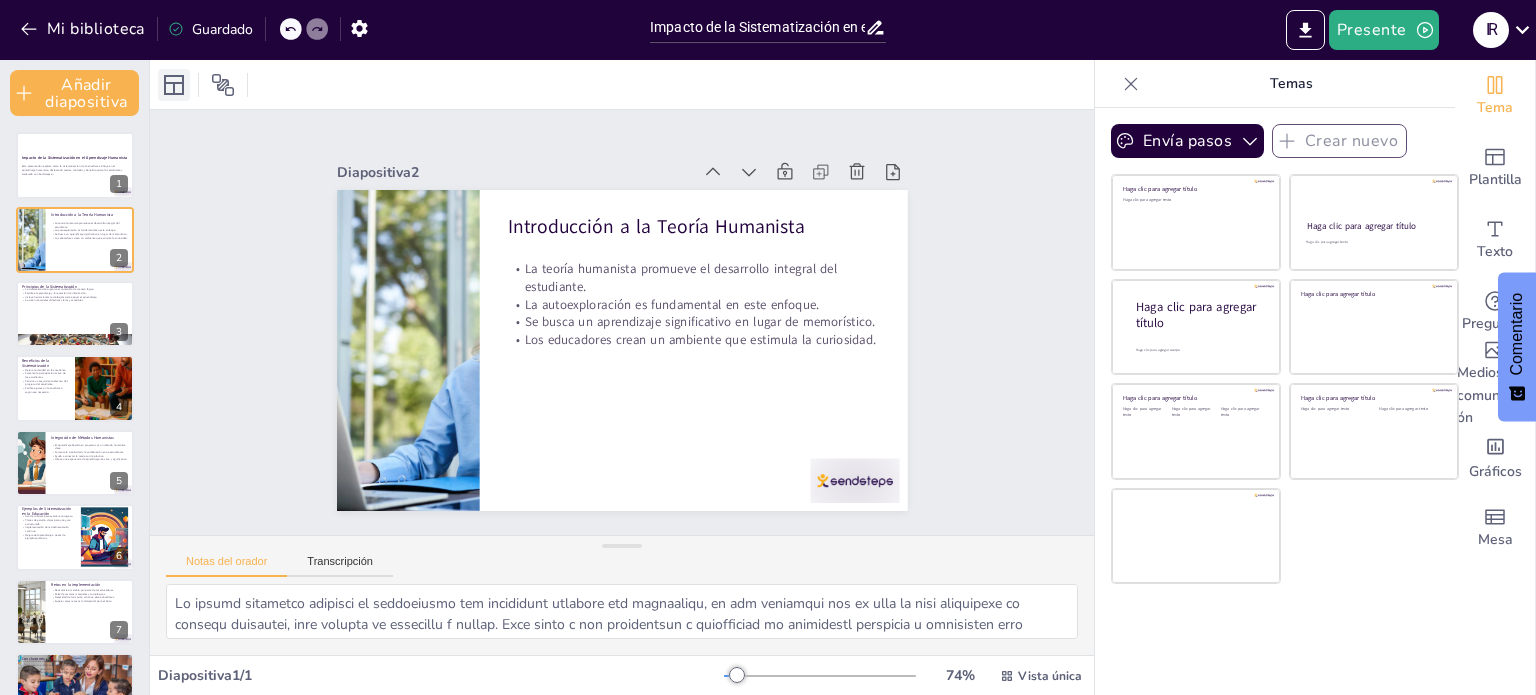 click 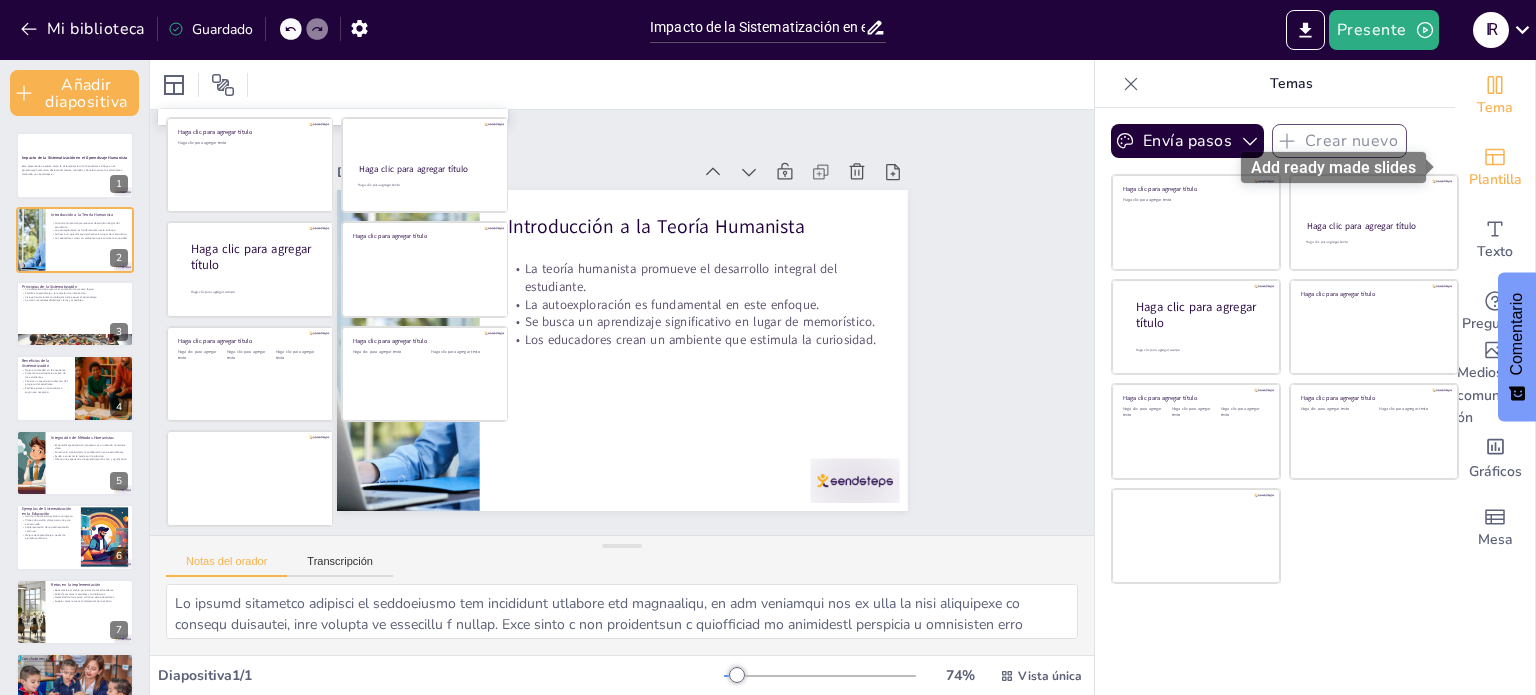 click on "Plantilla" at bounding box center [1495, 168] 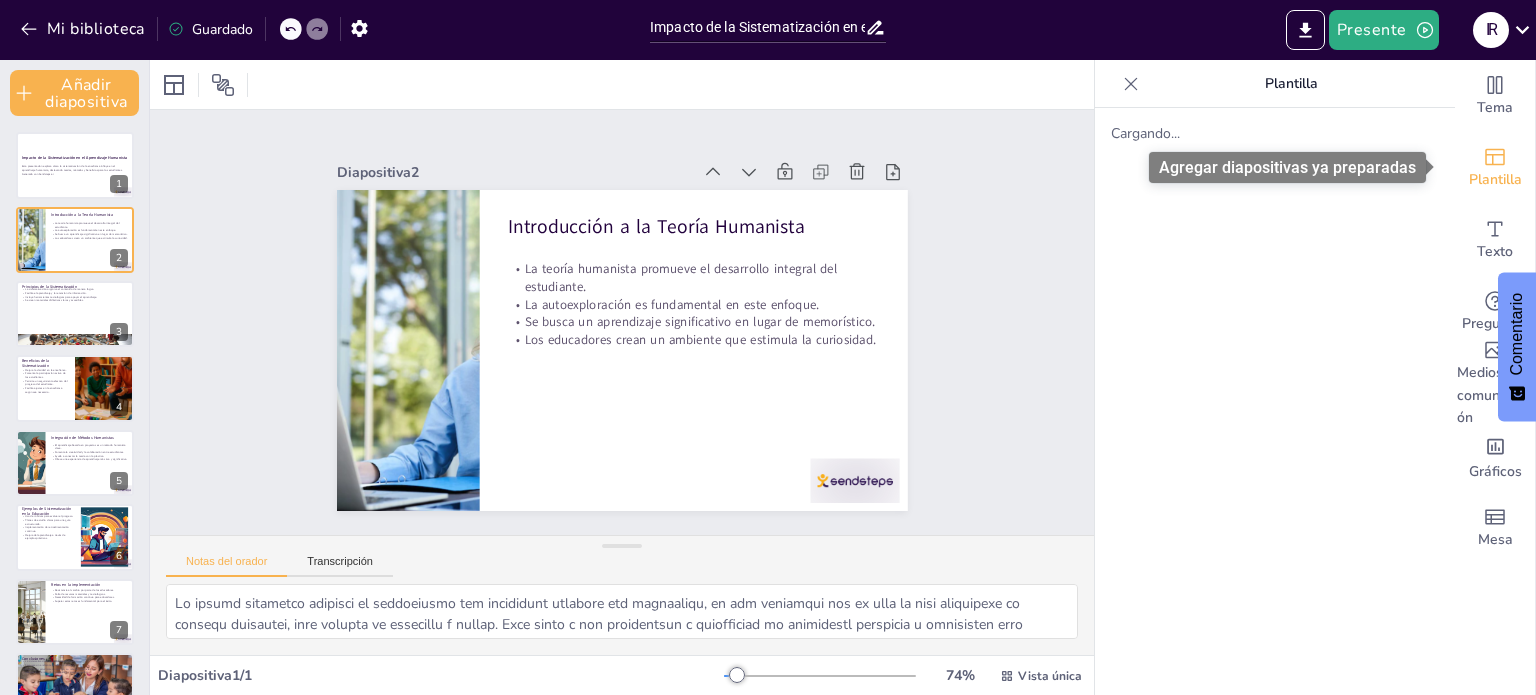 click on "Plantilla" at bounding box center (1495, 168) 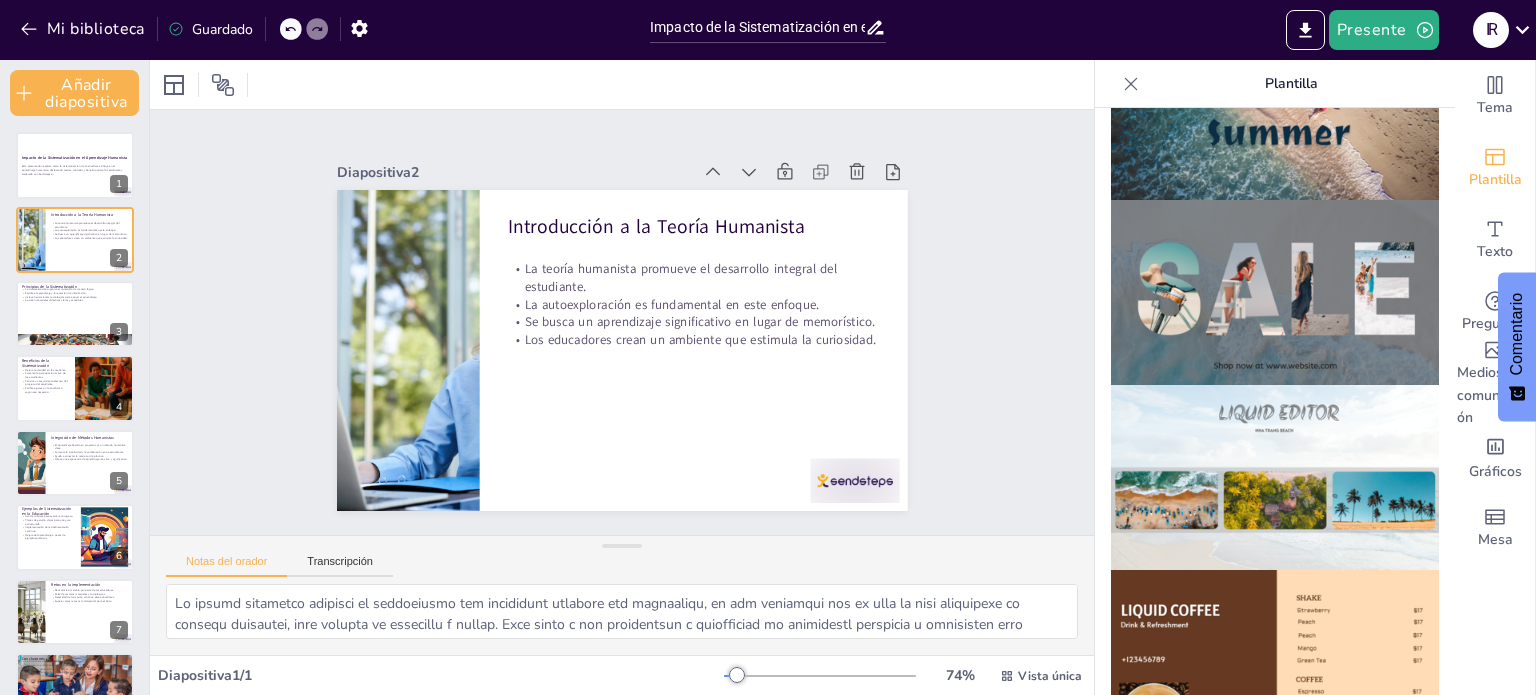 scroll, scrollTop: 800, scrollLeft: 0, axis: vertical 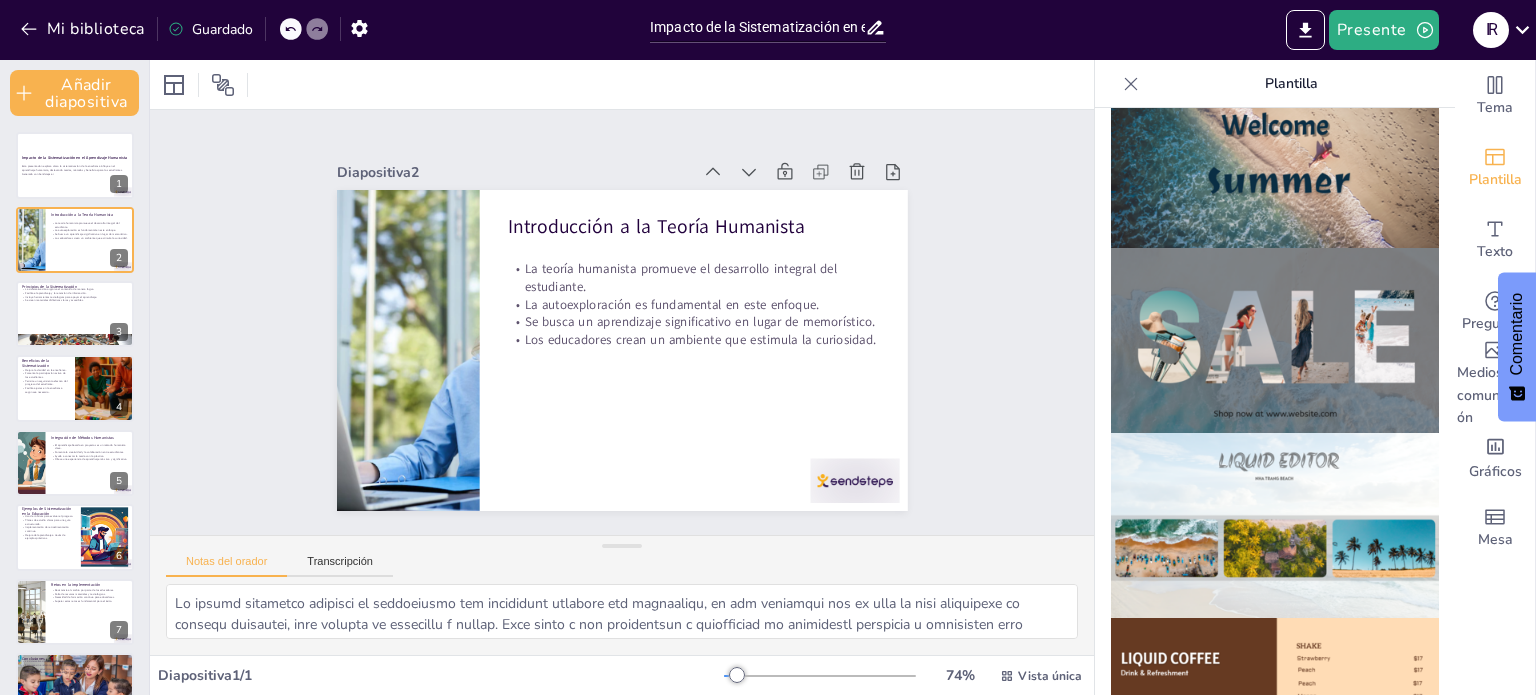 click at bounding box center [1275, 340] 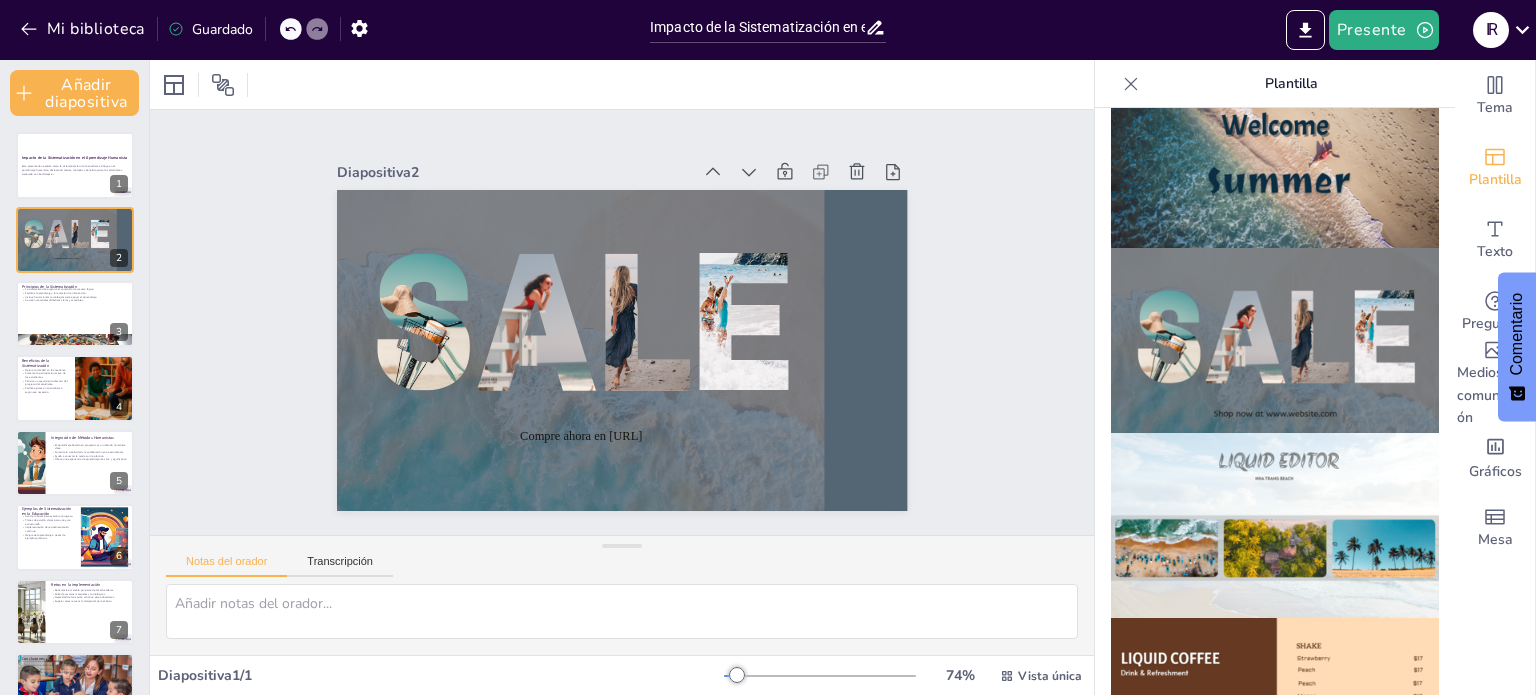 click 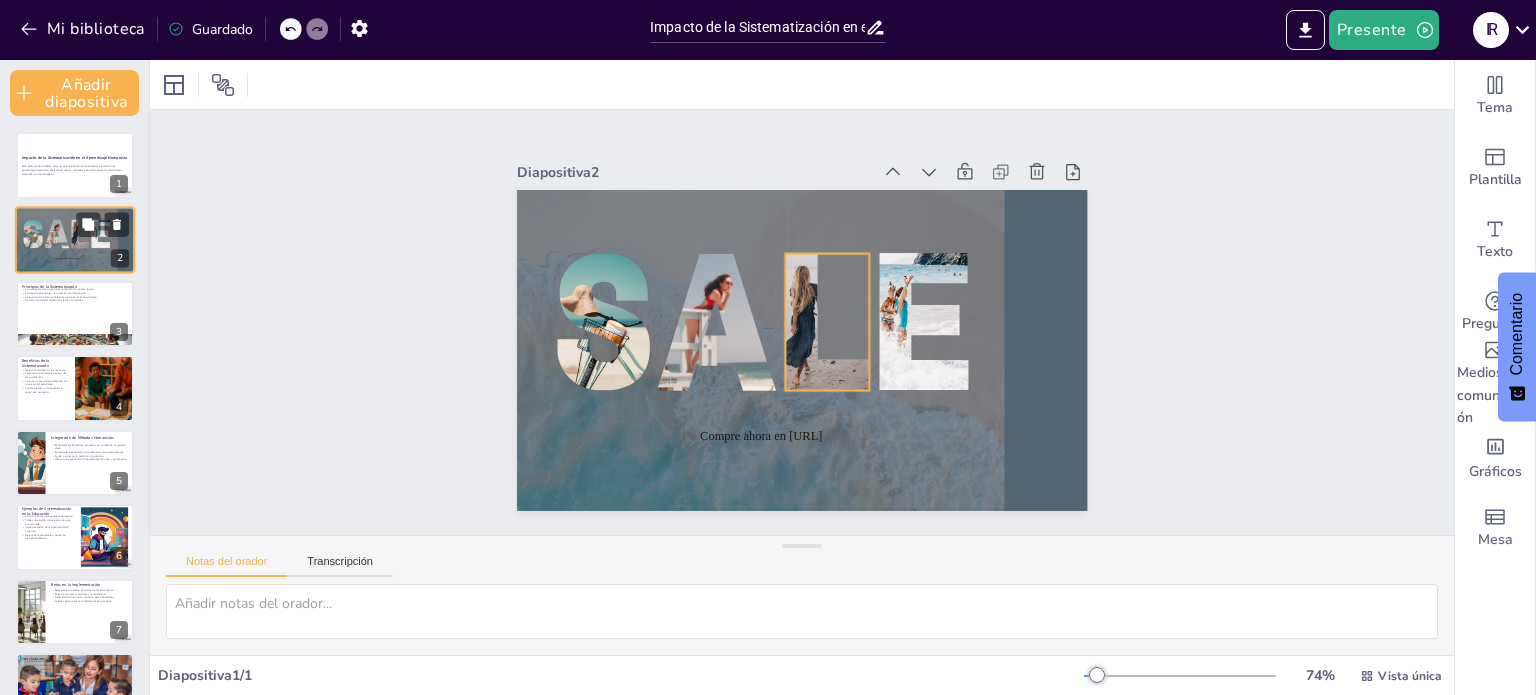 click at bounding box center [73, 230] 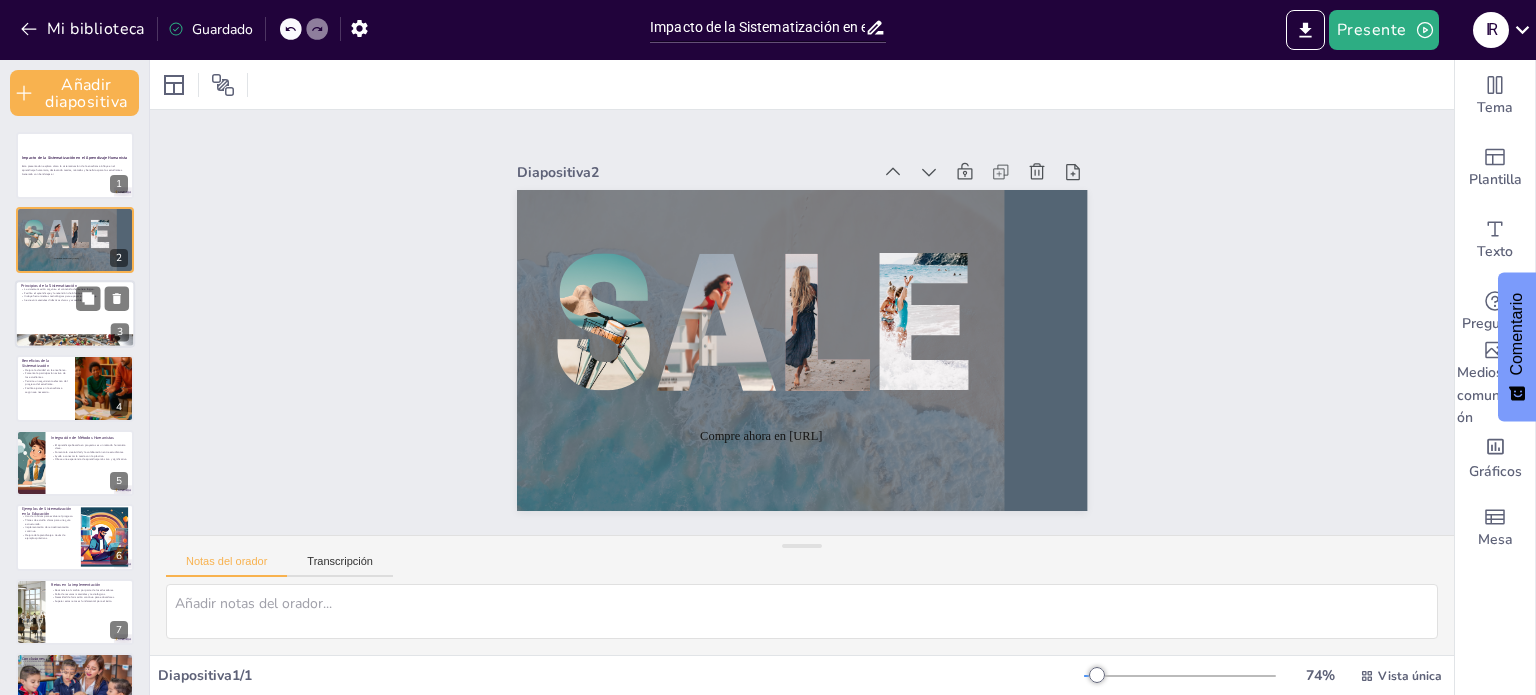 click on "Facilita el aprendizaje y la retención de información." at bounding box center (55, 293) 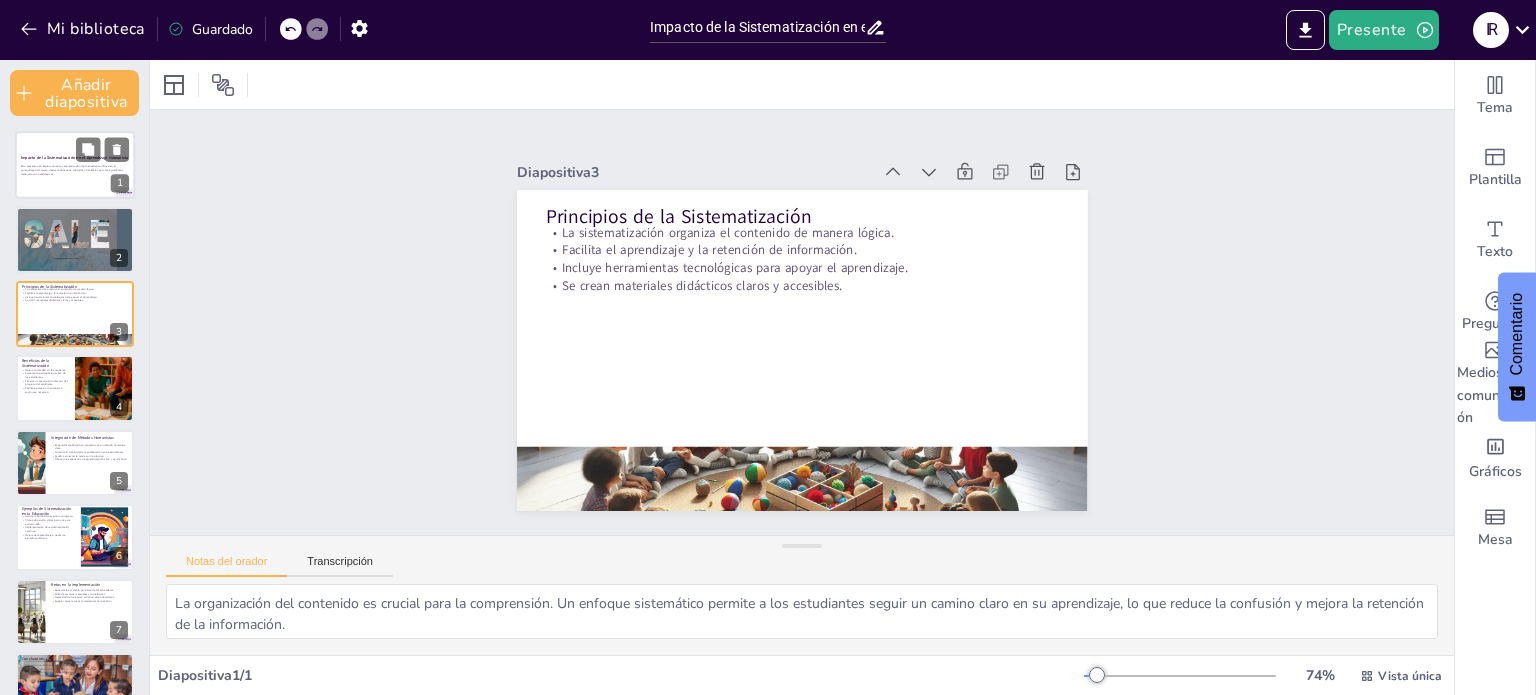 click at bounding box center (75, 166) 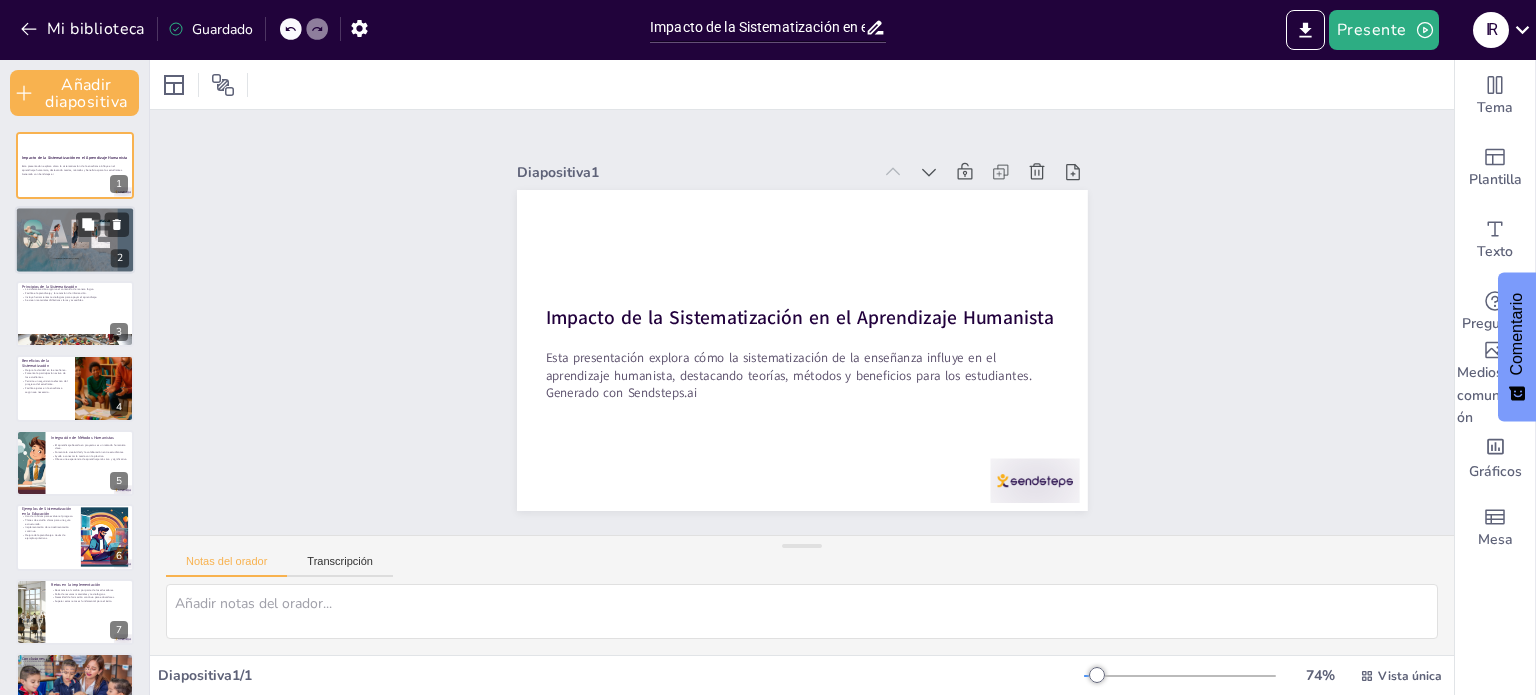 click at bounding box center [100, 233] 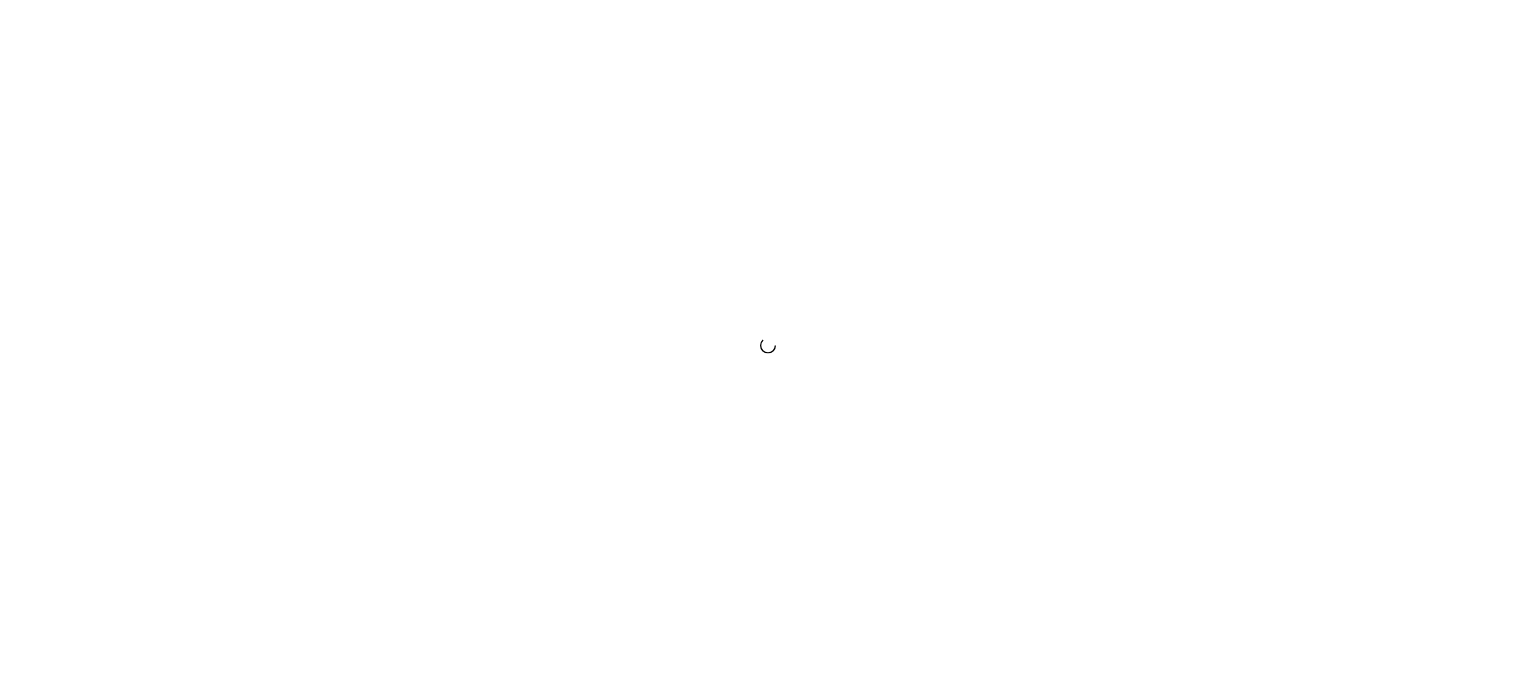 scroll, scrollTop: 0, scrollLeft: 0, axis: both 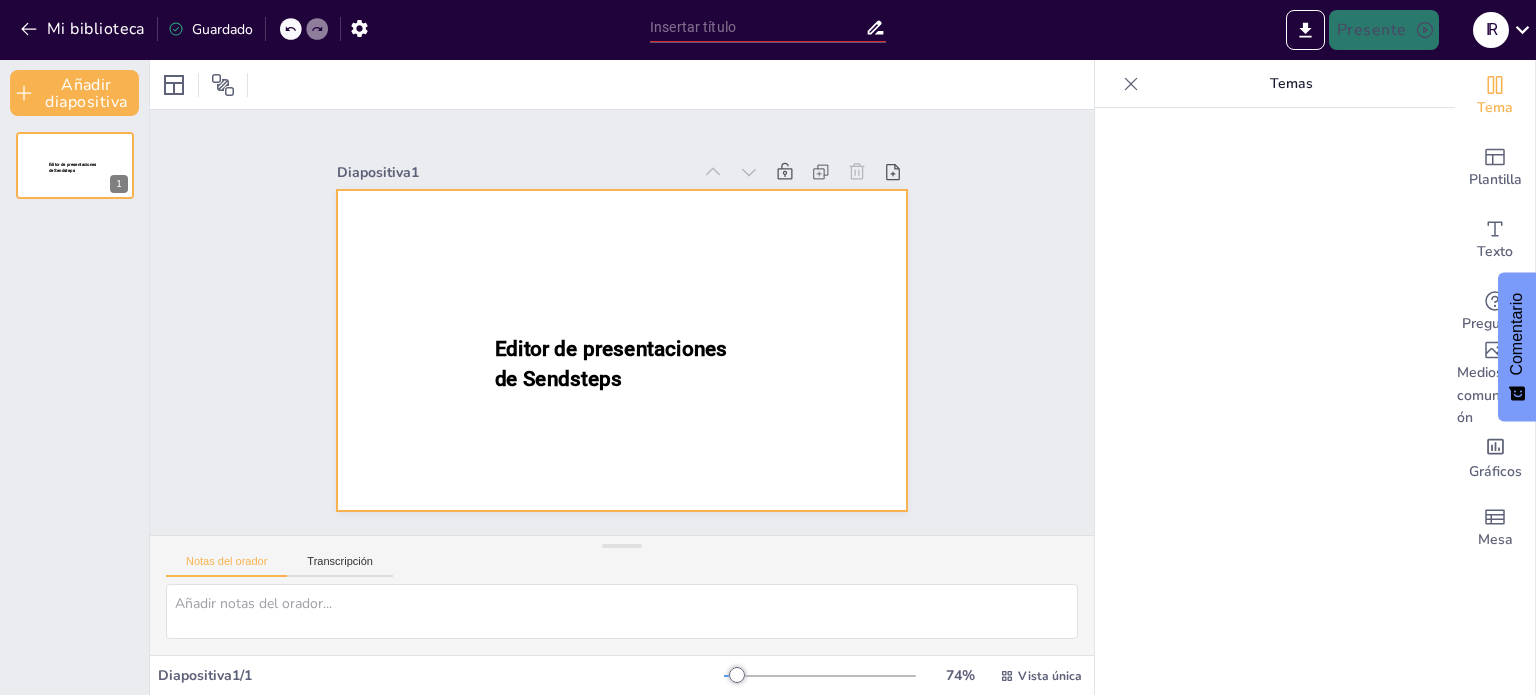 type on "New Sendsteps" 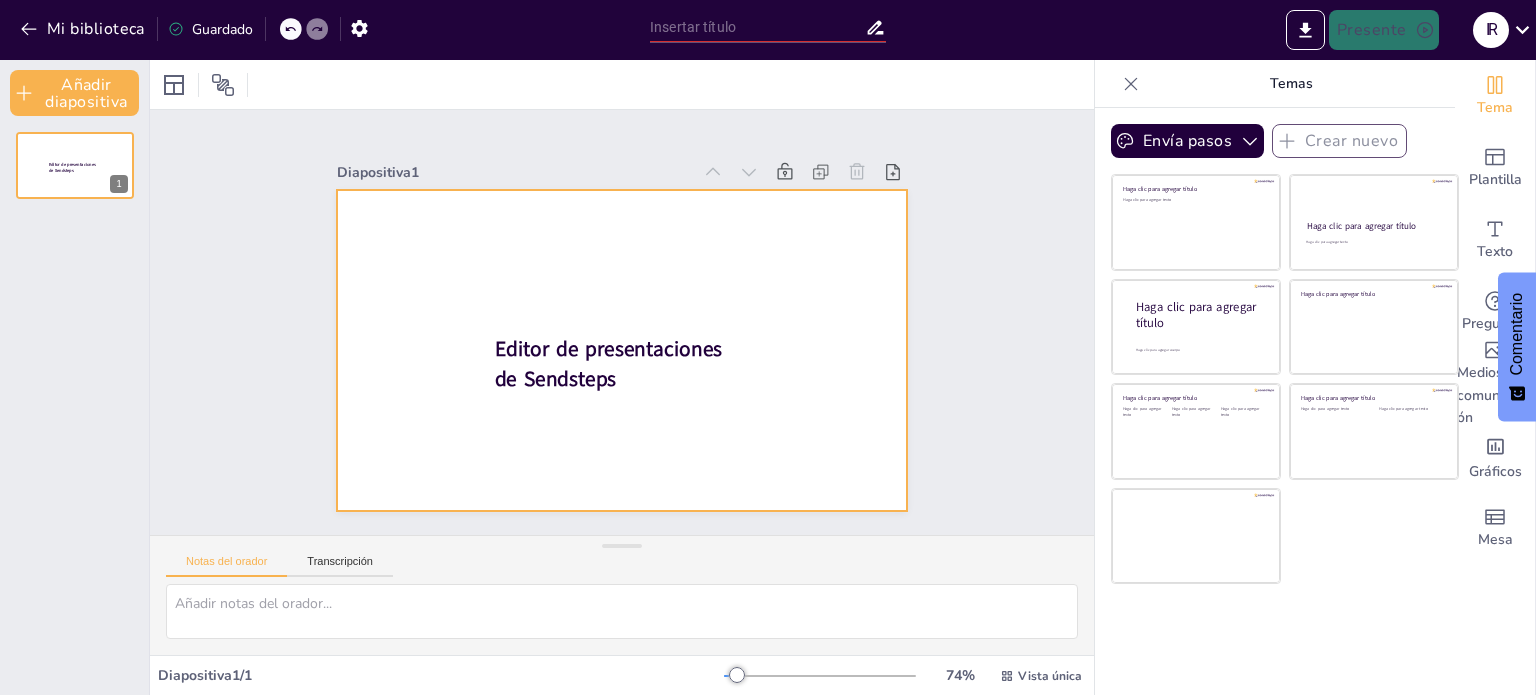 type on "New Sendsteps" 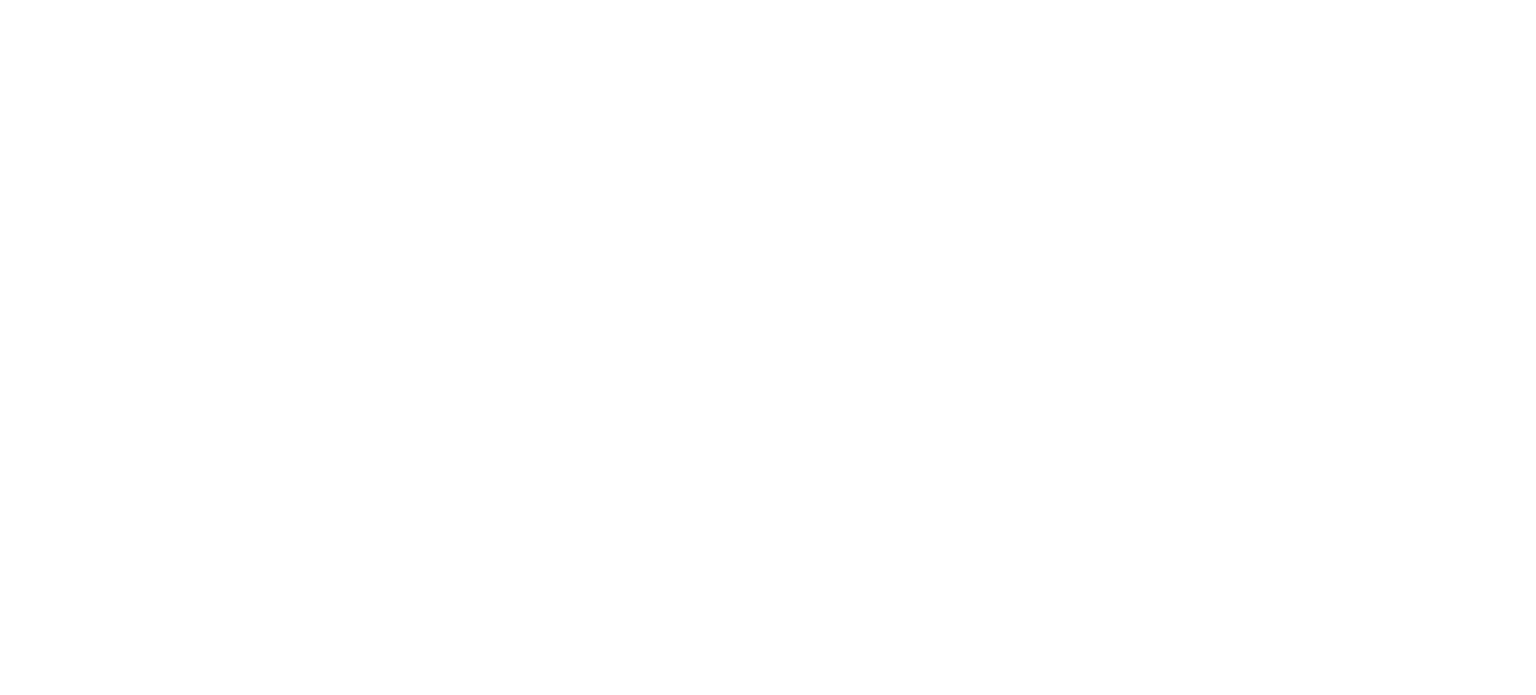 scroll, scrollTop: 0, scrollLeft: 0, axis: both 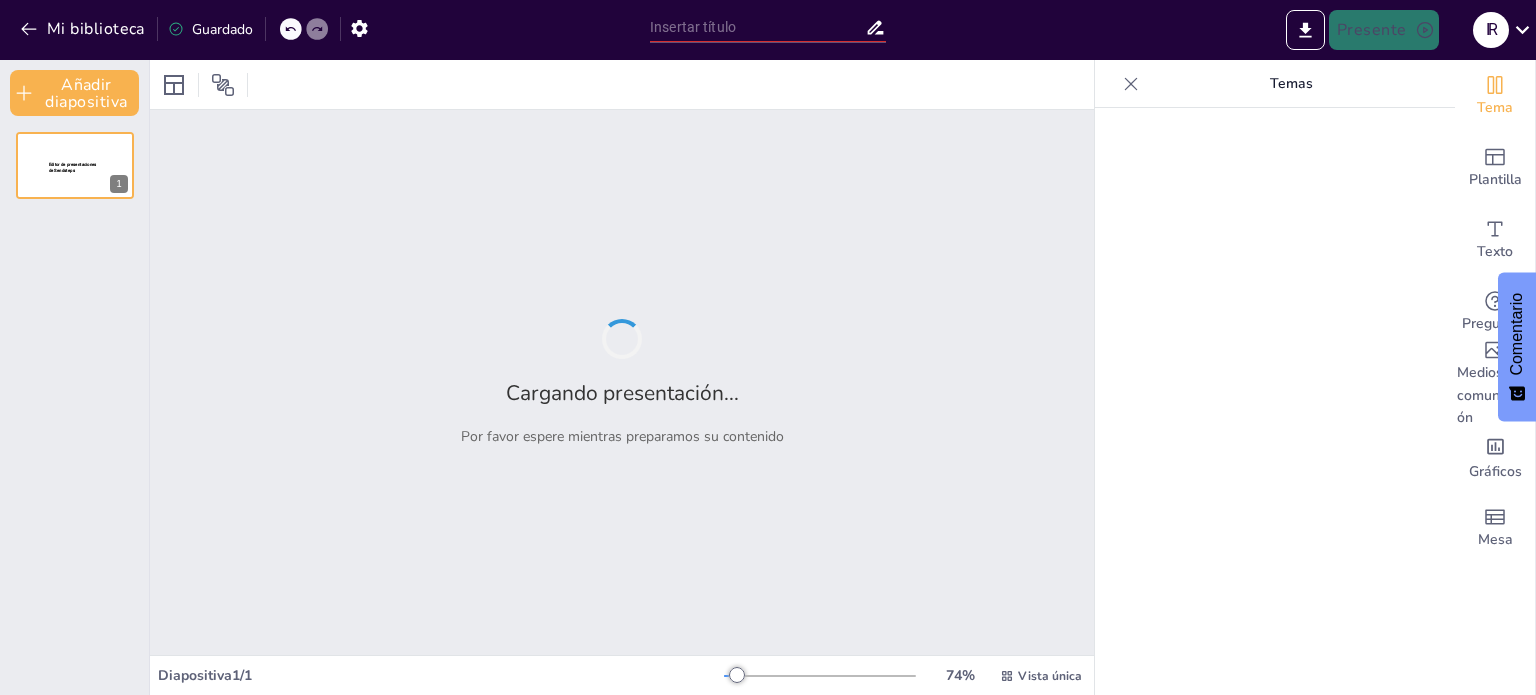 type on "New Sendsteps" 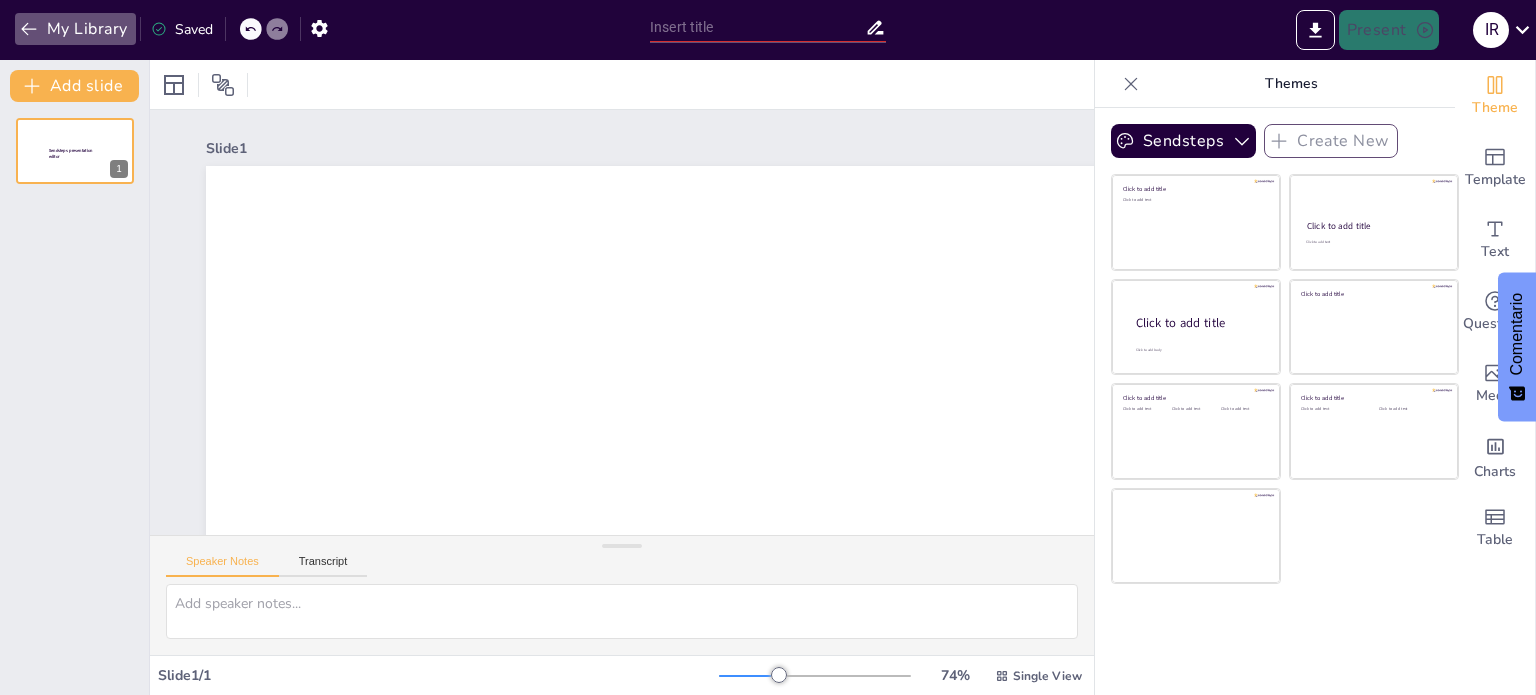 click 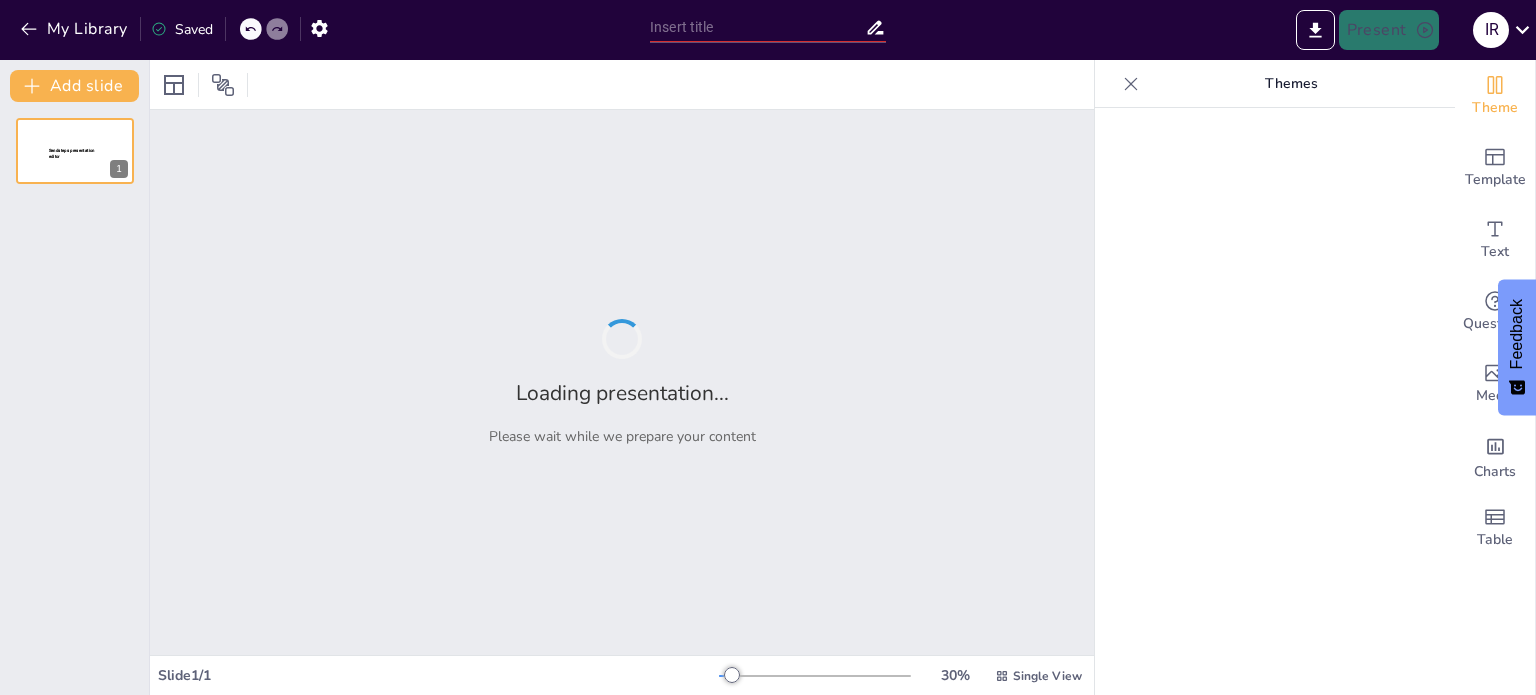 type on "Fundamentos de la Teoría Humanista en la Educación" 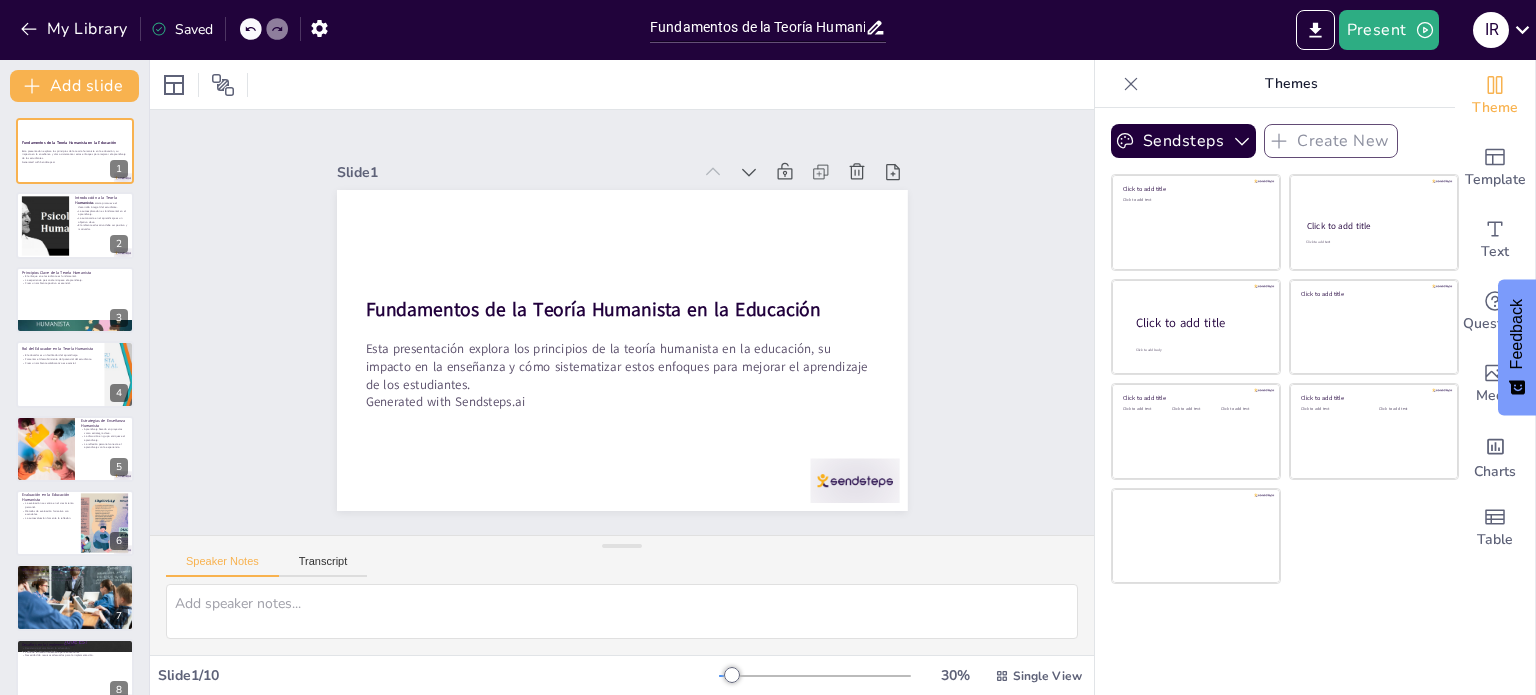 scroll, scrollTop: 0, scrollLeft: 0, axis: both 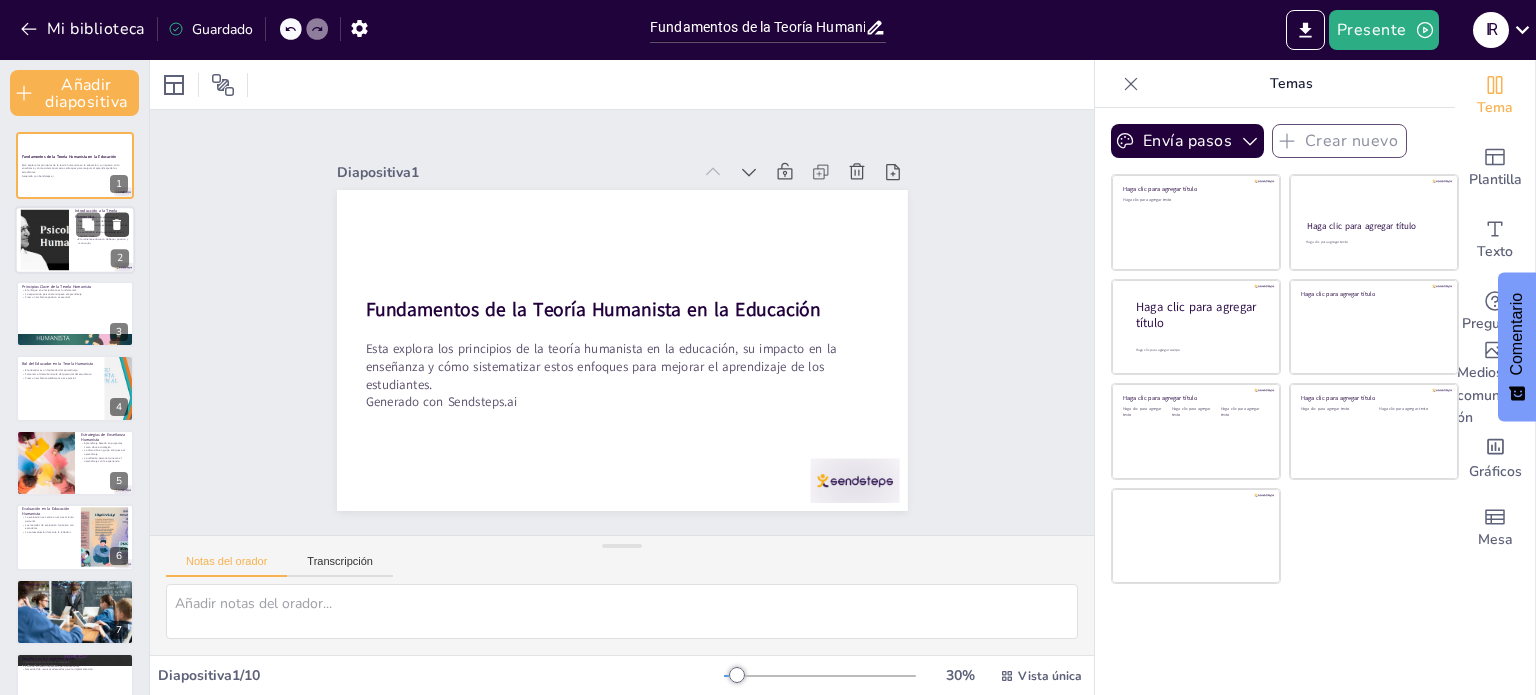 click 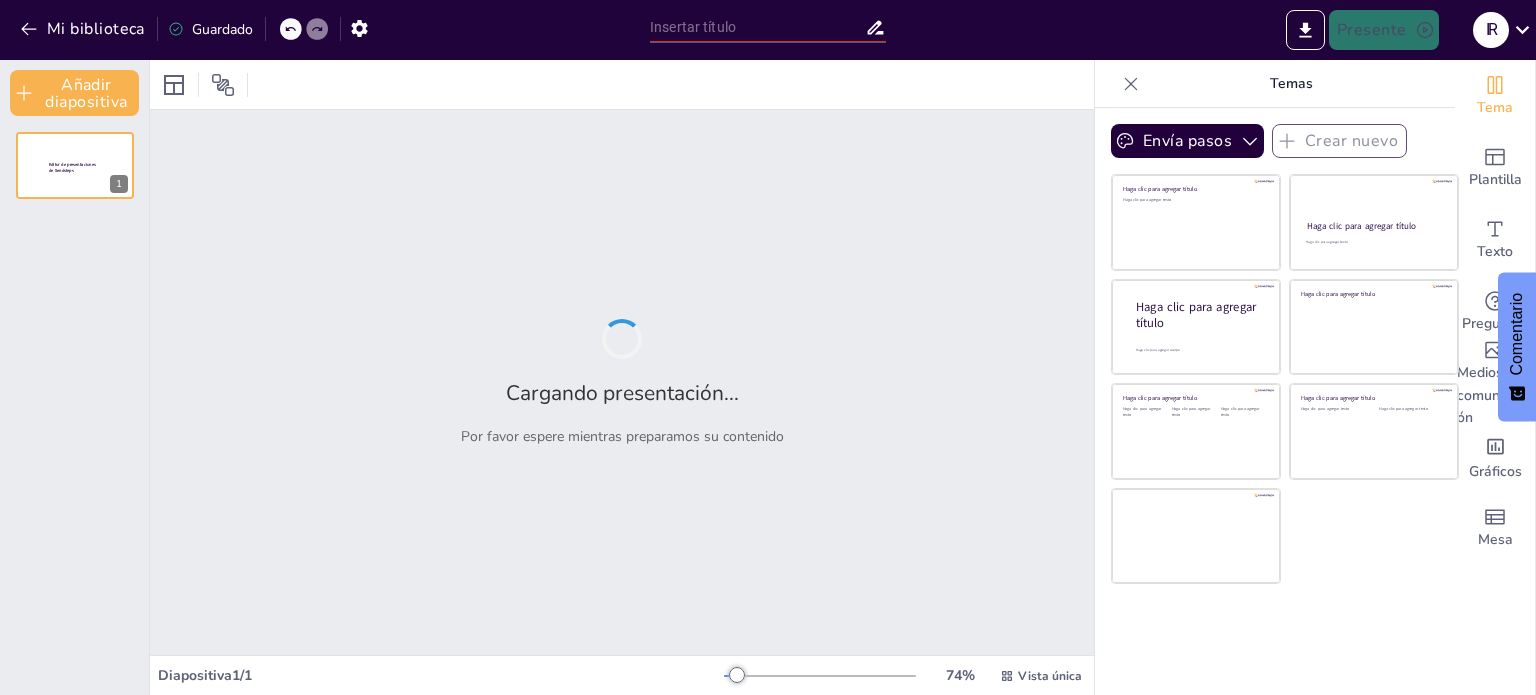 type on "Fundamentos de la Teoría Humanista en la Educación" 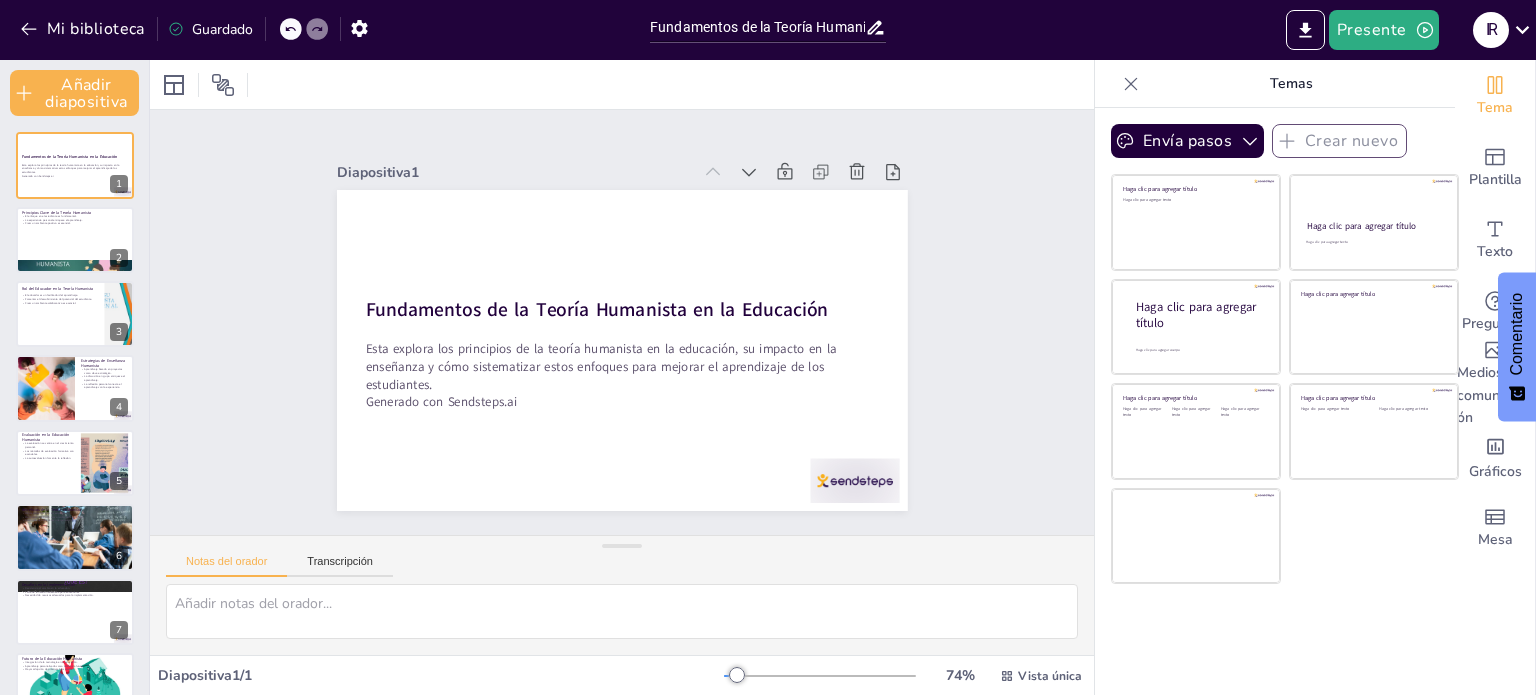 click at bounding box center [75, 240] 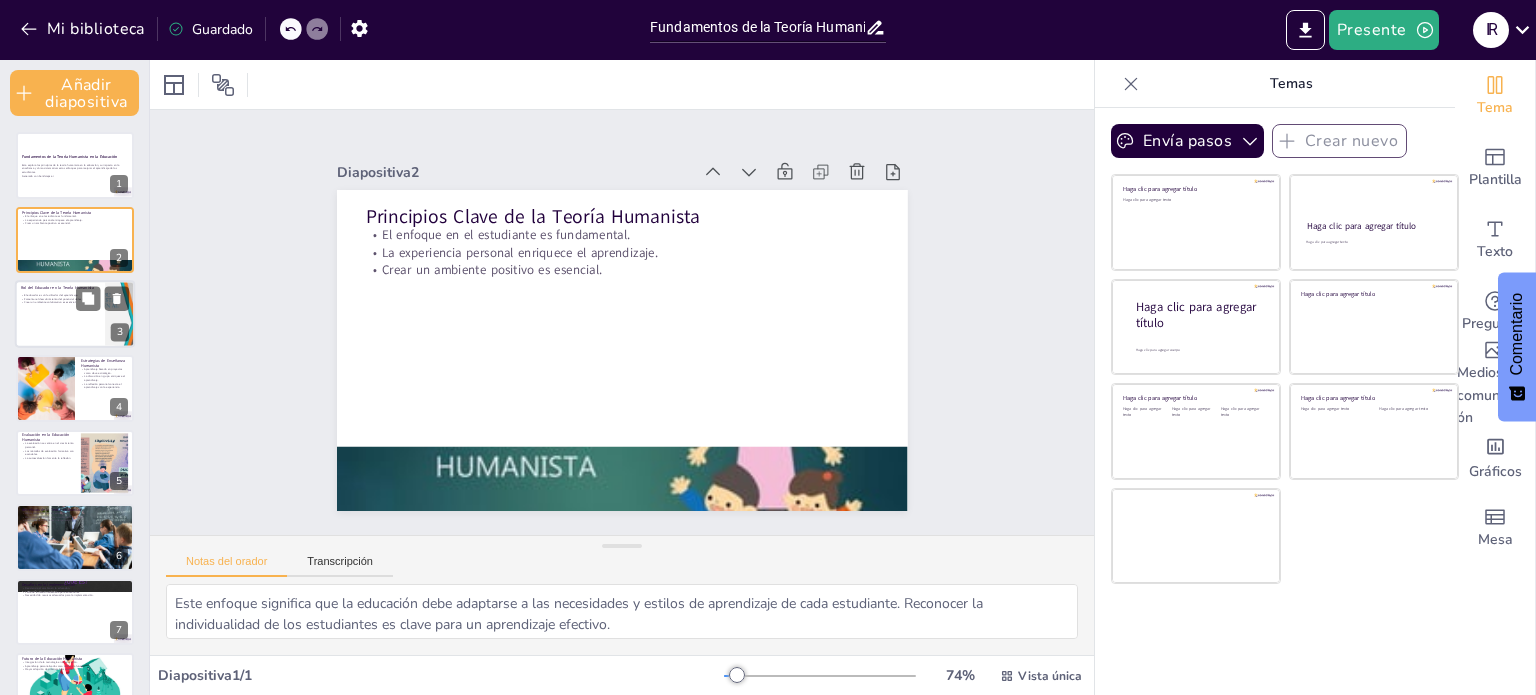 click at bounding box center (75, 314) 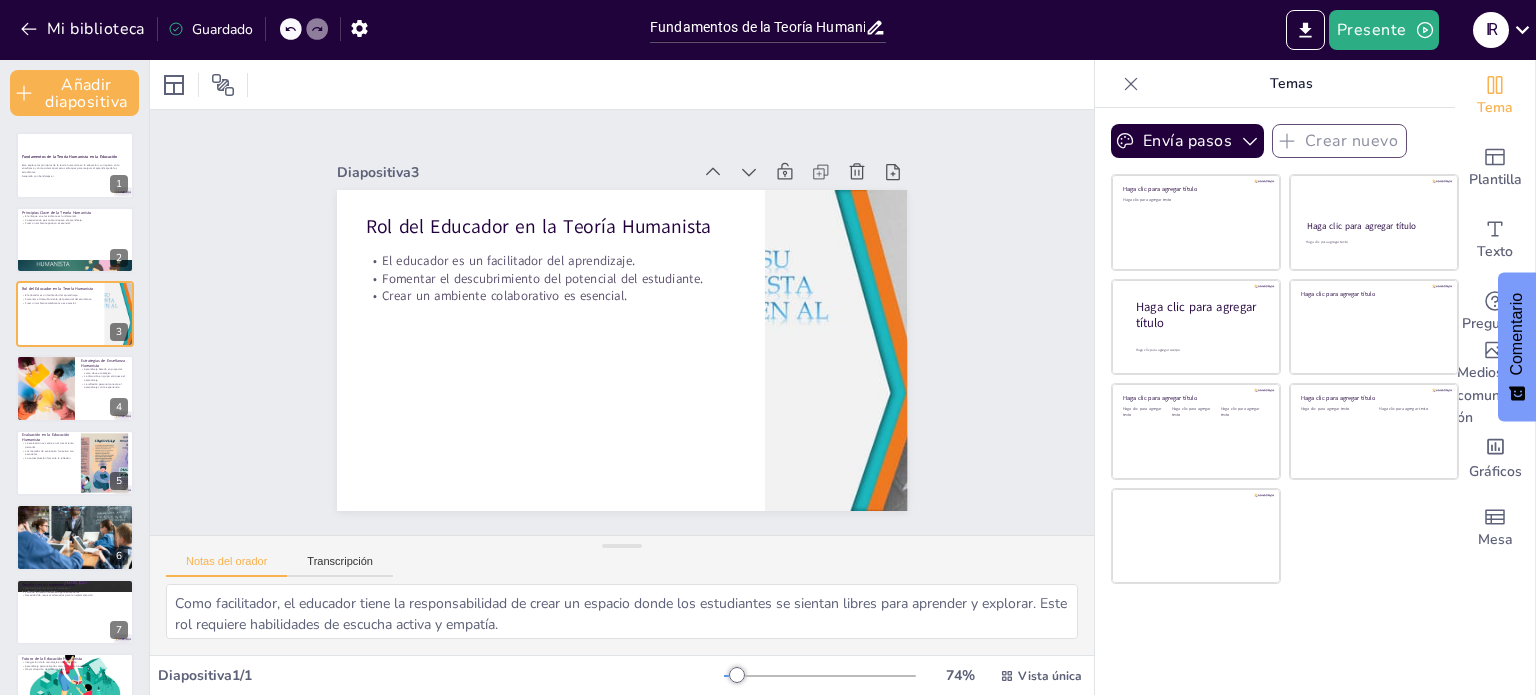 click on "Fundamentos de la Teoría Humanista en la Educación Esta explora los principios de la teoría humanista en la educación, su impacto en la enseñanza y cómo sistematizar estos enfoques para mejorar el aprendizaje de los estudiantes. Generado con Sendsteps.ai 1 Principios Clave de la Teoría Humanista El enfoque en el estudiante es fundamental. La experiencia personal enriquece el aprendizaje. Crear un ambiente positivo es esencial. 2 Rol del Educador en la Teoría Humanista El educador es un facilitador del aprendizaje. Fomentar el descubrimiento del potencial del estudiante. Crear un ambiente colaborativo es esencial. 3 Estrategias de Enseñanza Humanista Aprendizaje basado en proyectos como clave estratégica. La discusión en grupo enriquece el aprendizaje. La reflexión personal conecta el aprendizaje con la experiencia. 4 Evaluación en la Educación Humanista La evaluación se centra en el crecimiento personal. Los métodos de evaluación formativa son esenciales. 5 Beneficios de la Teoría Humanista" at bounding box center (74, 462) 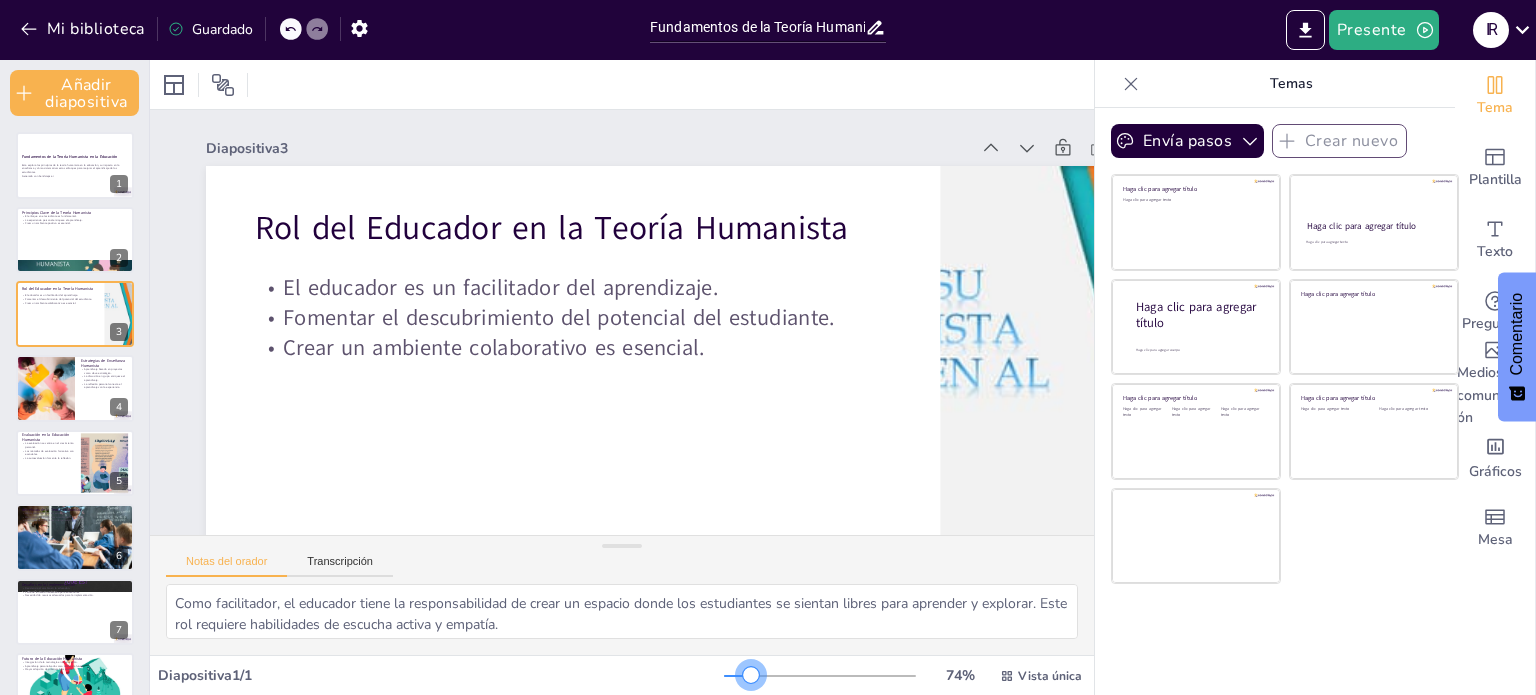 click at bounding box center (820, 676) 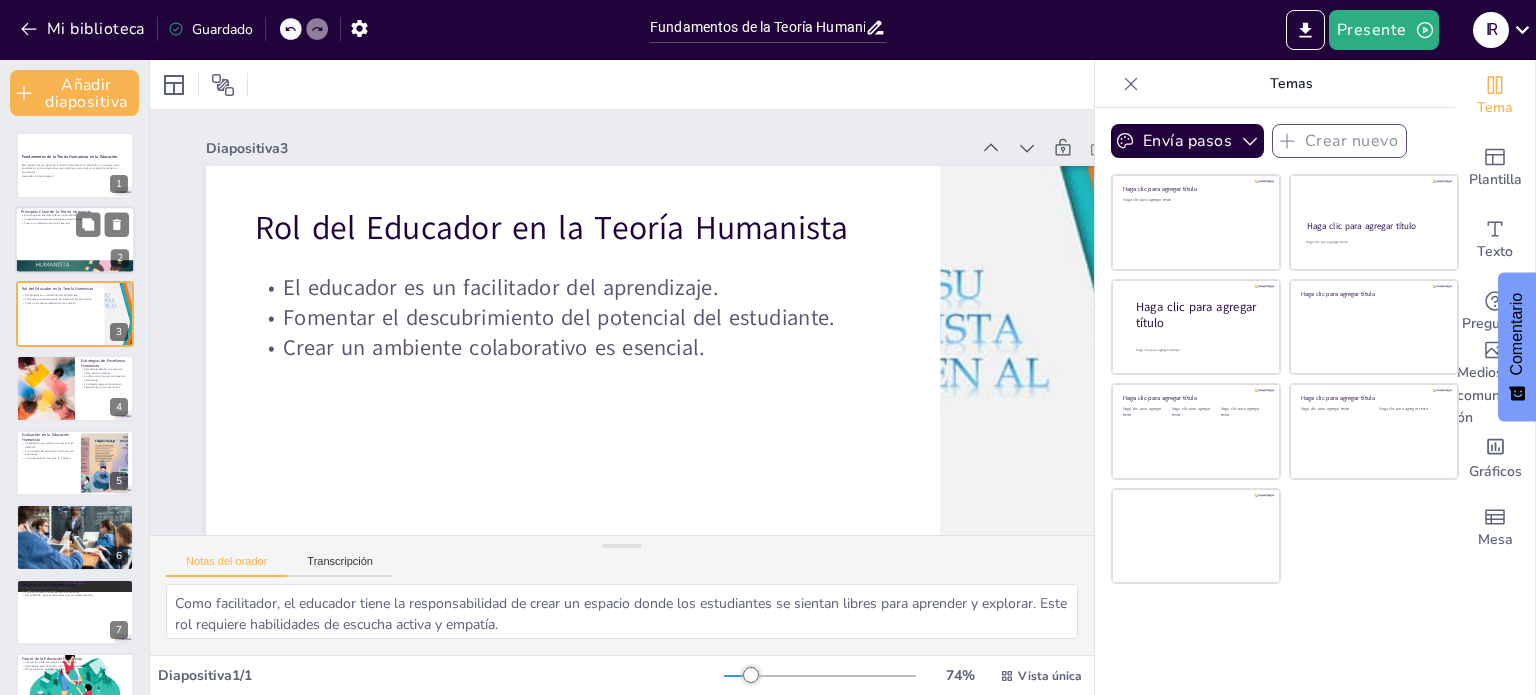 click at bounding box center [75, 240] 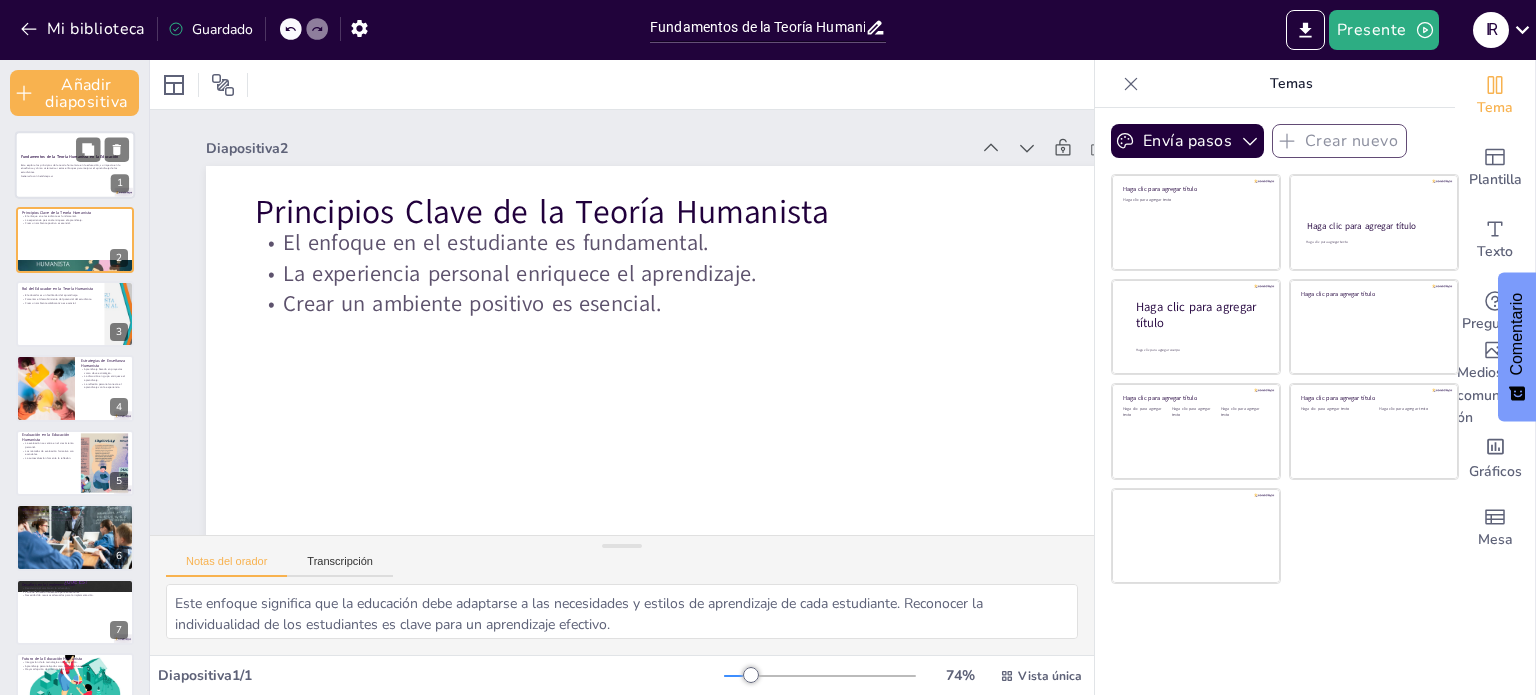 click on "Generado con Sendsteps.ai" at bounding box center (37, 176) 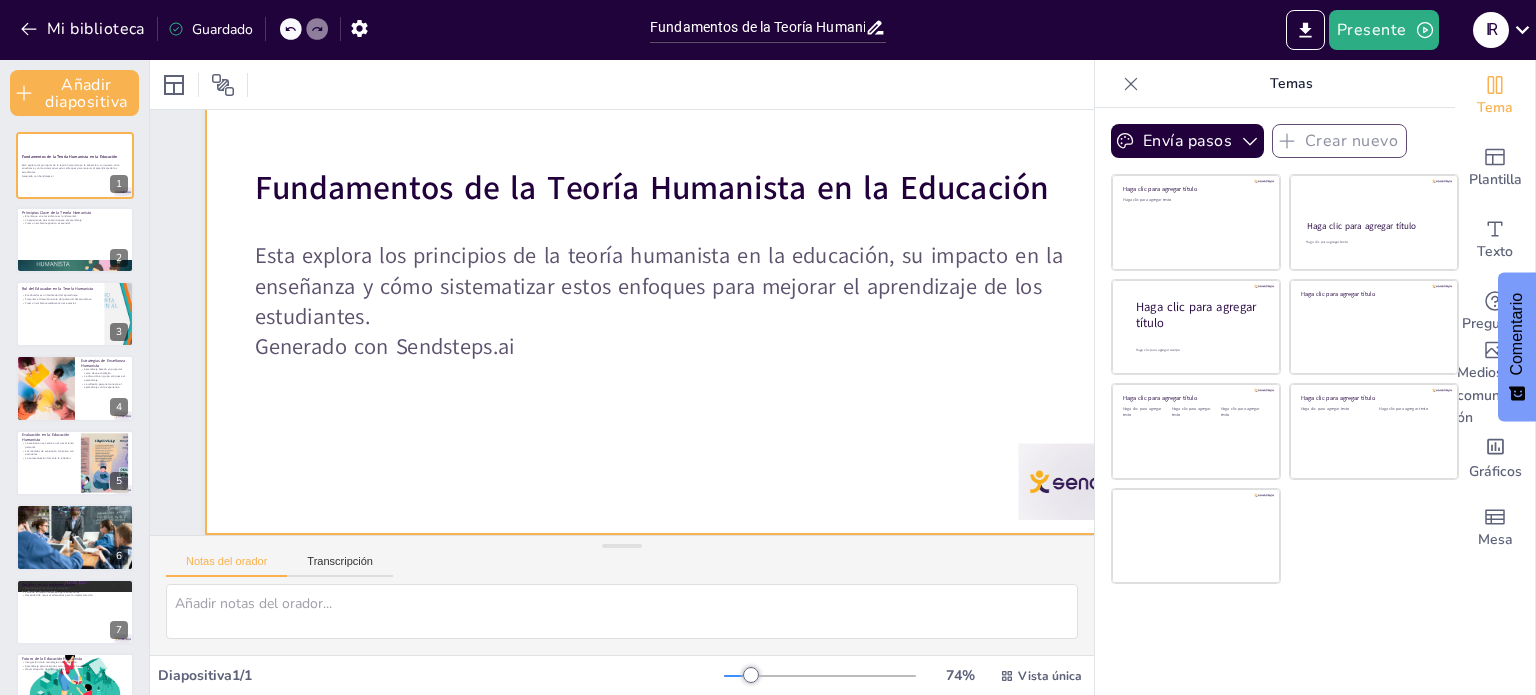 scroll, scrollTop: 197, scrollLeft: 0, axis: vertical 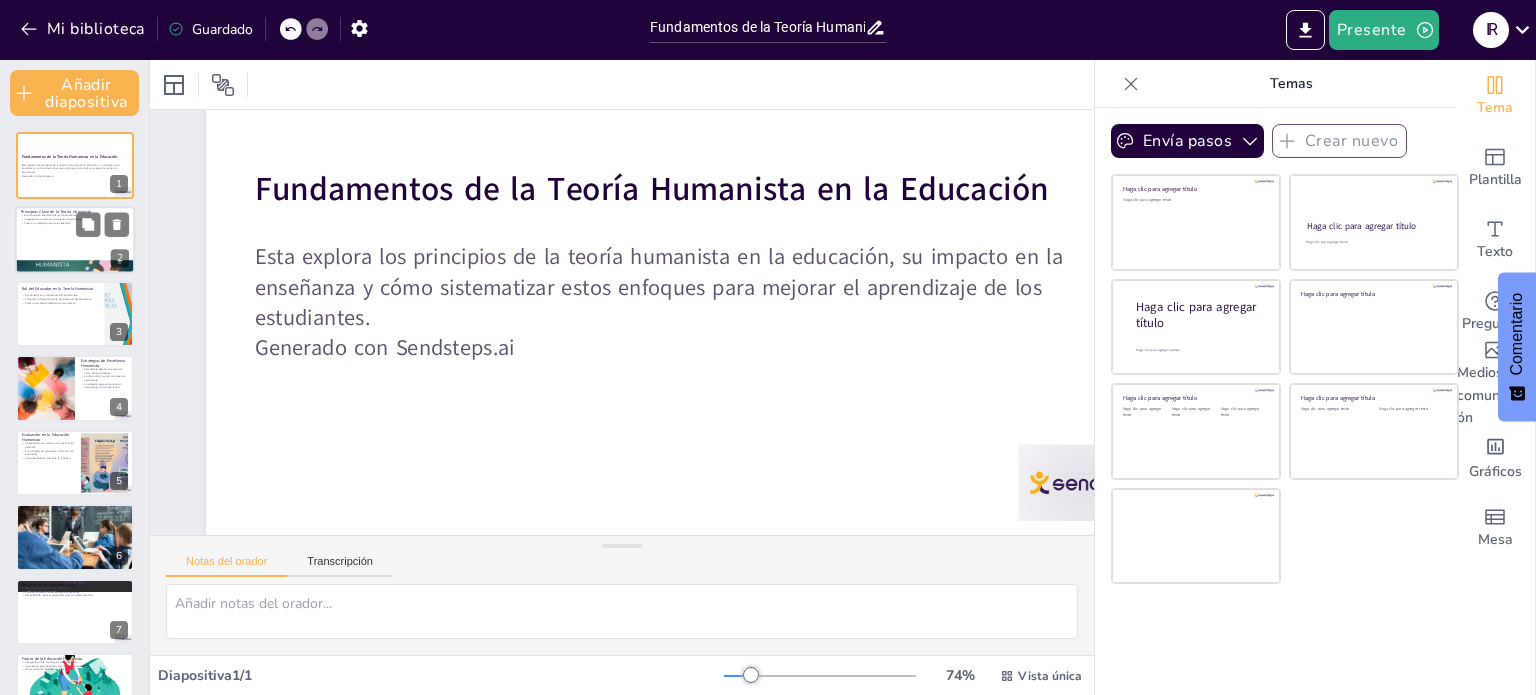 click on "Crear un ambiente positivo es esencial." at bounding box center (47, 223) 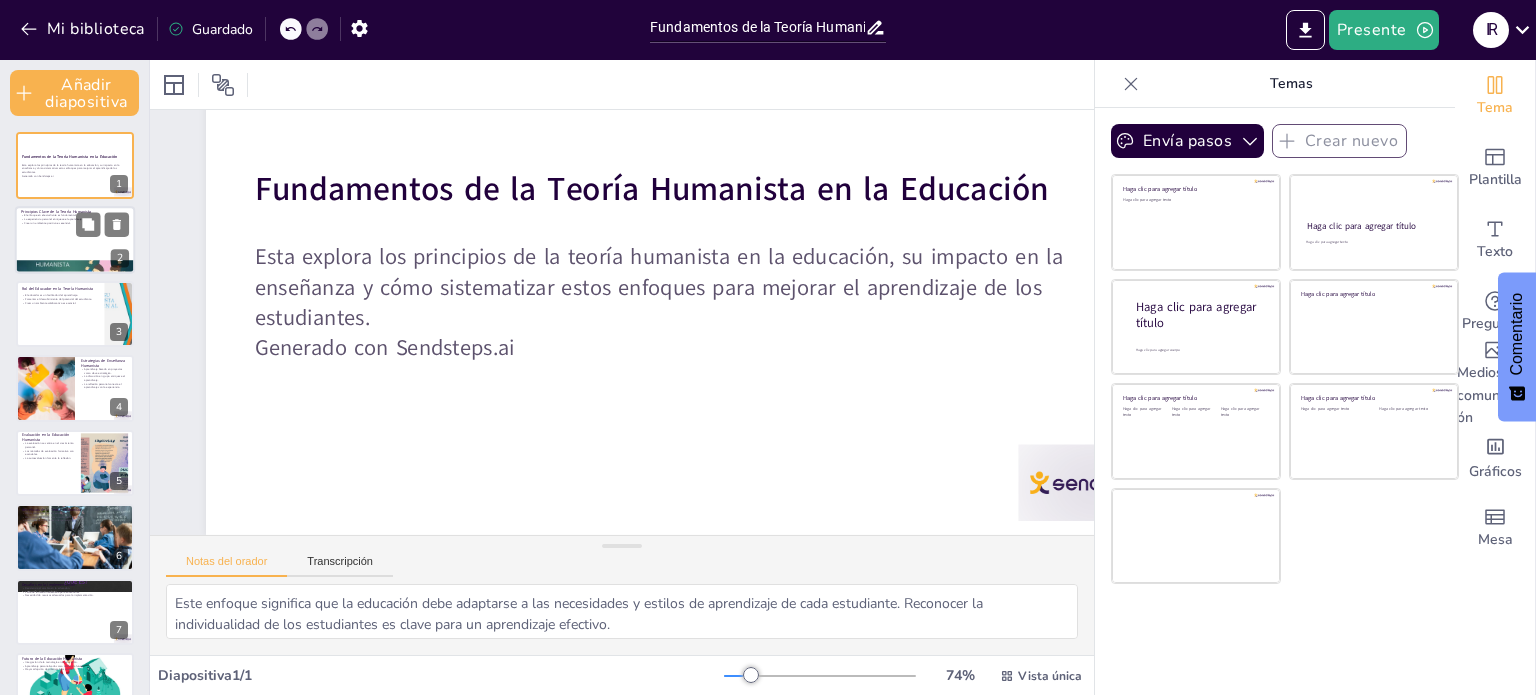 scroll, scrollTop: 0, scrollLeft: 0, axis: both 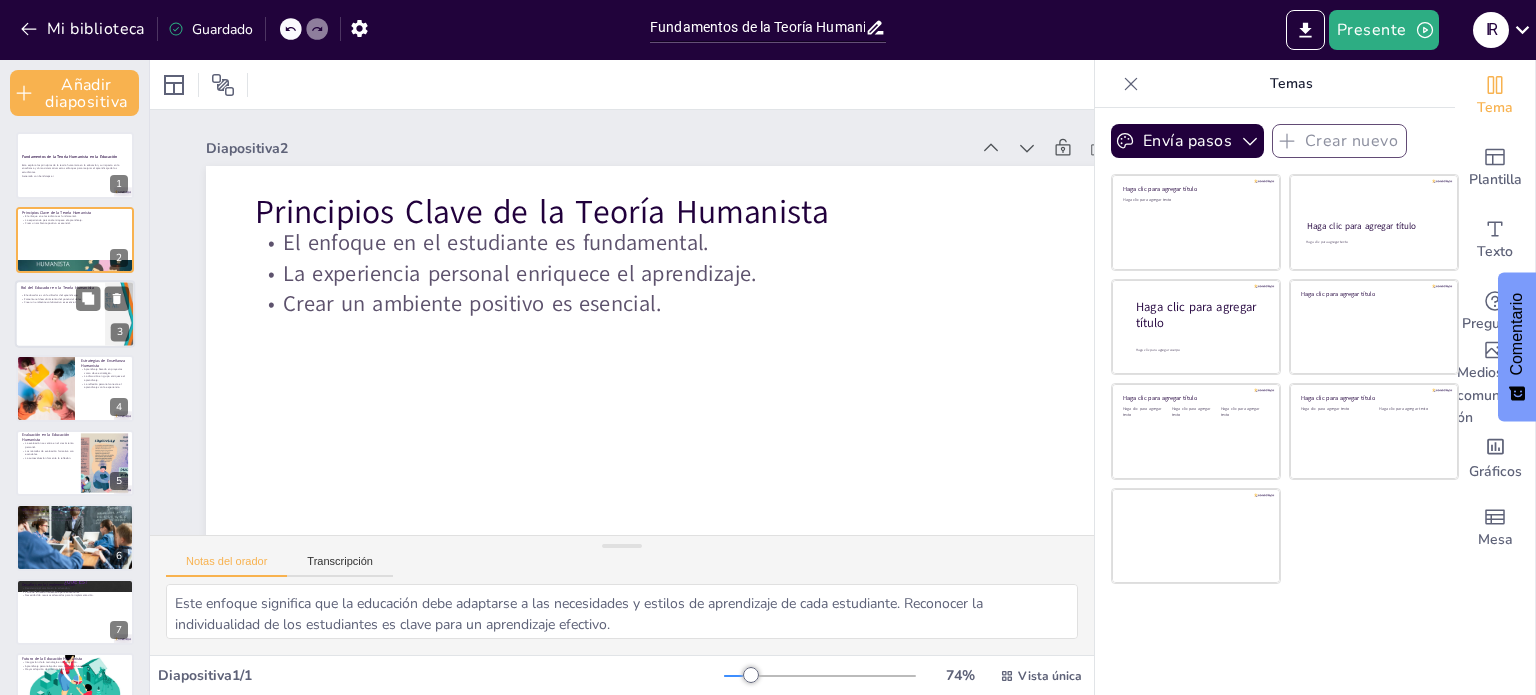 click at bounding box center (75, 314) 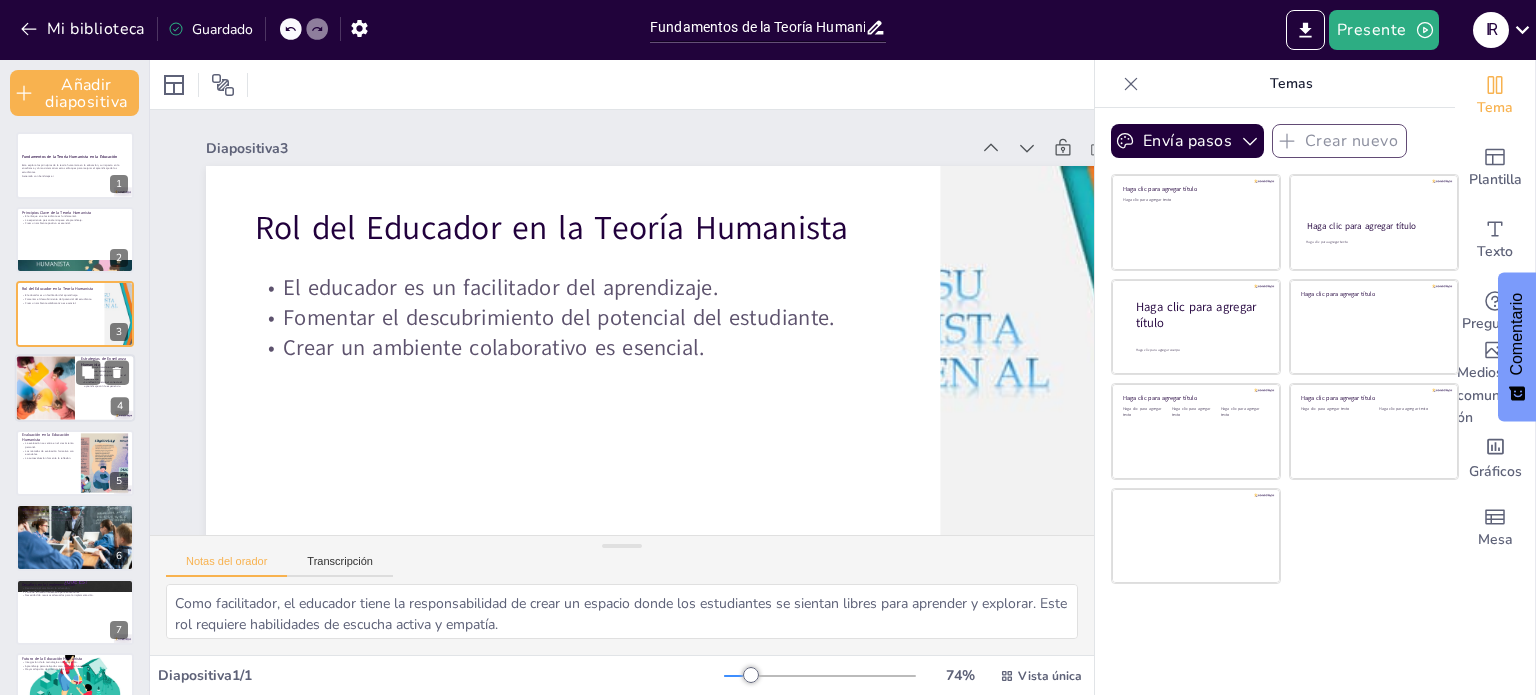 click at bounding box center [45, 389] 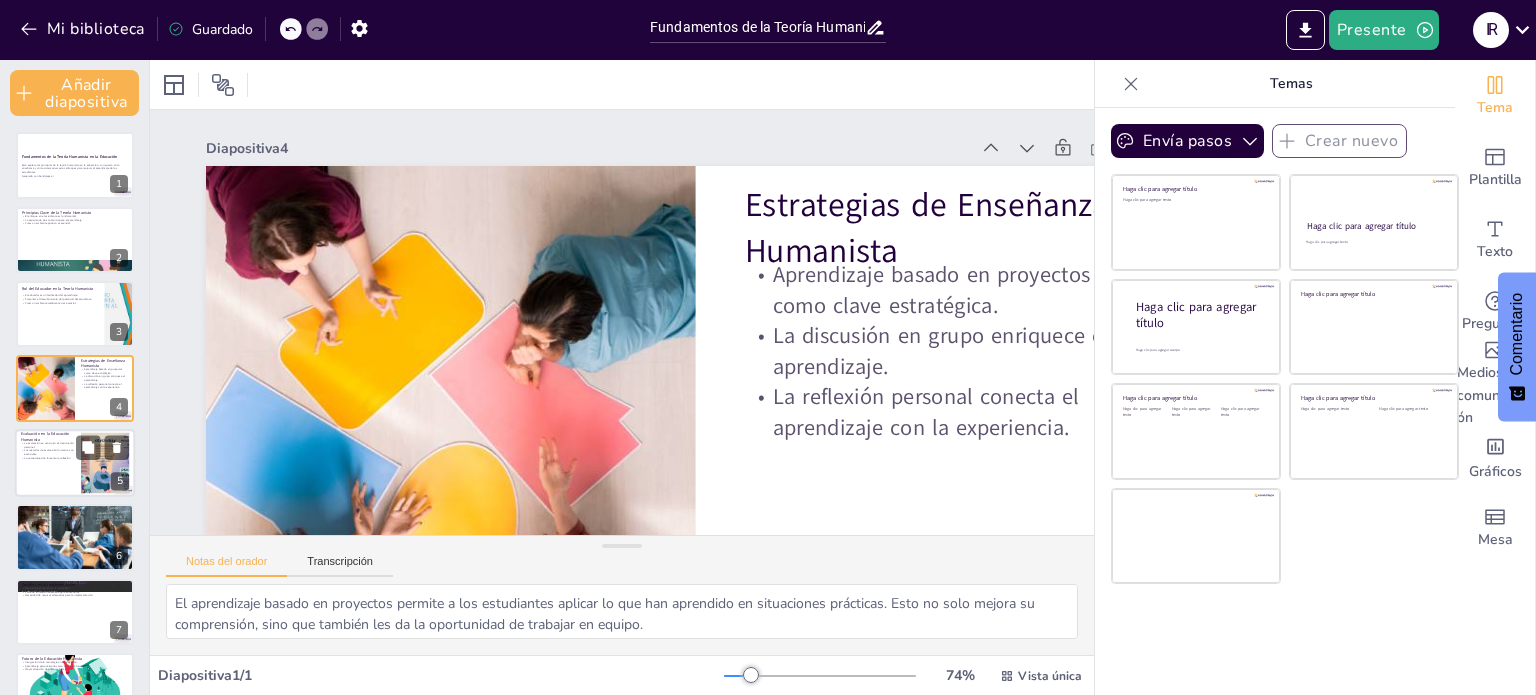 click on "La evaluación se centra en el crecimiento personal." at bounding box center (48, 444) 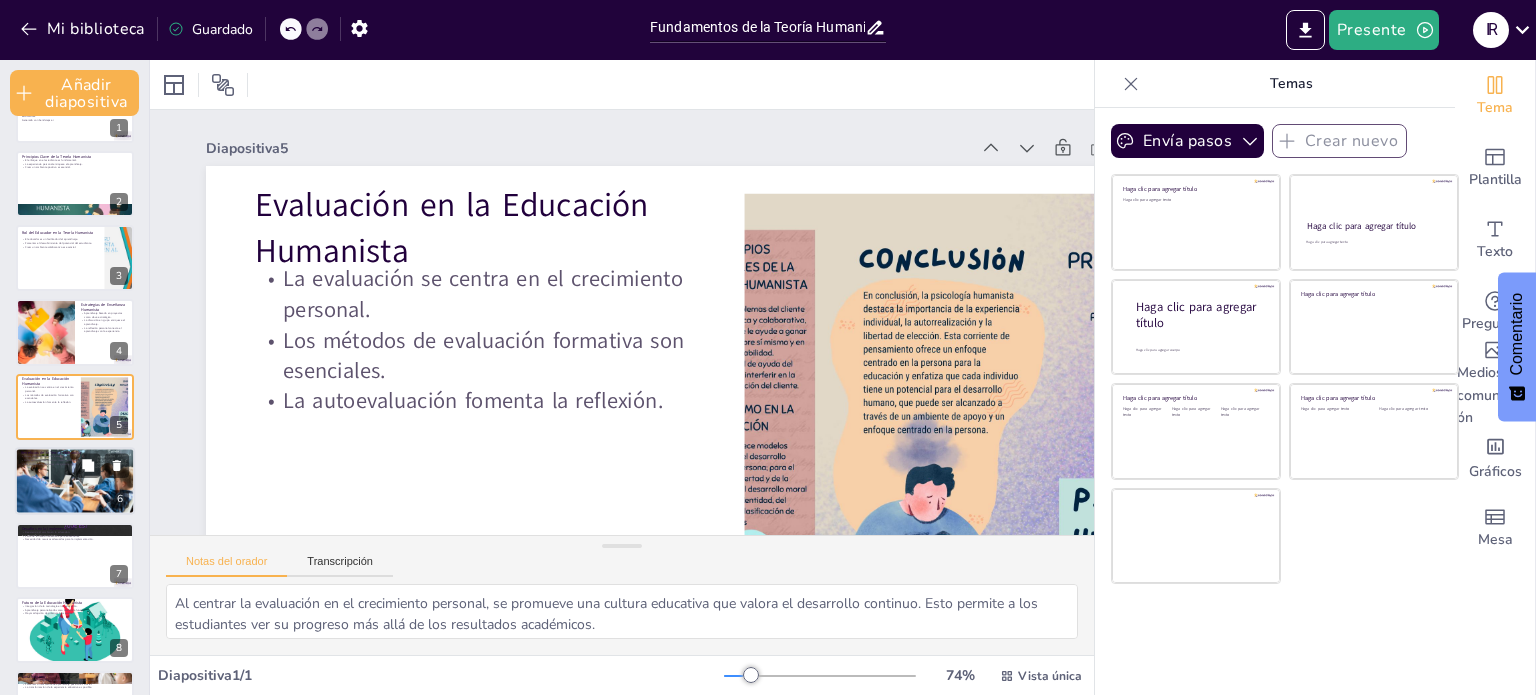 scroll, scrollTop: 114, scrollLeft: 0, axis: vertical 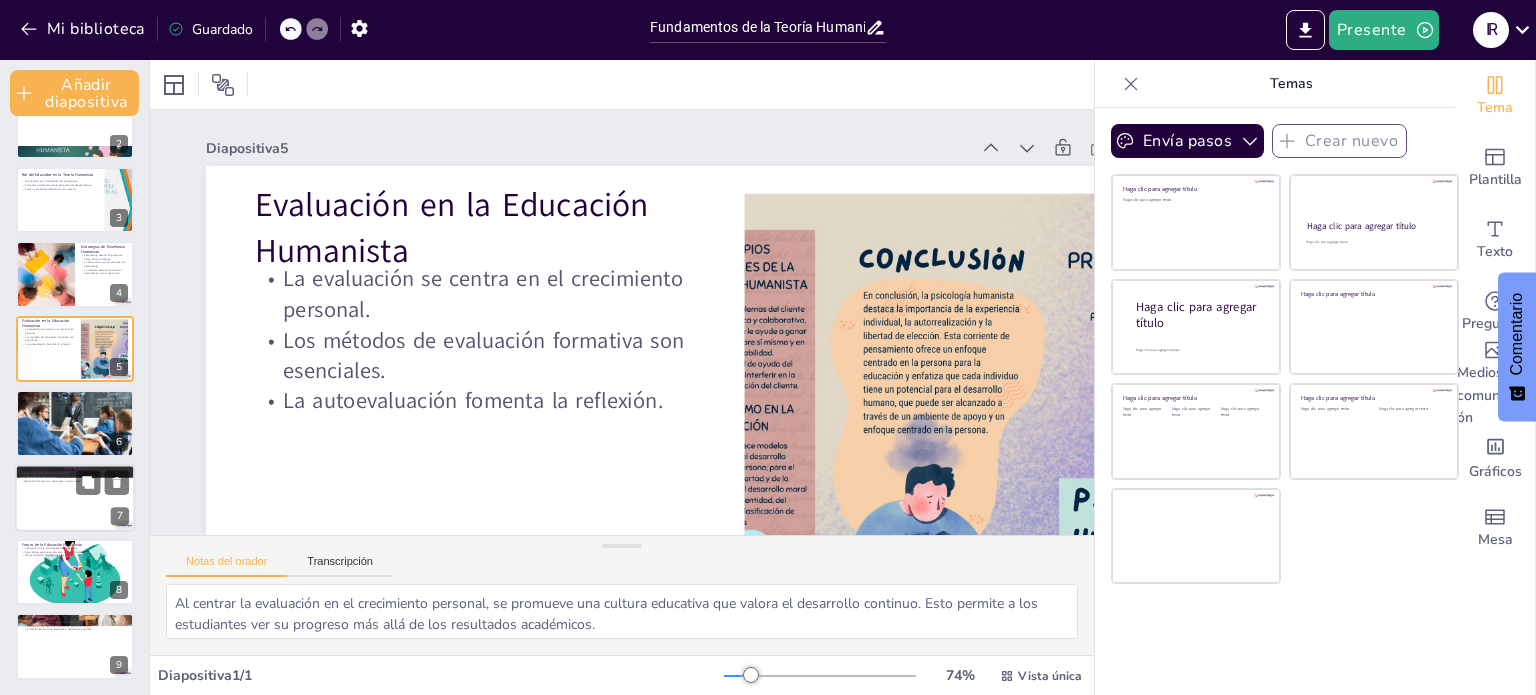 click at bounding box center (75, 498) 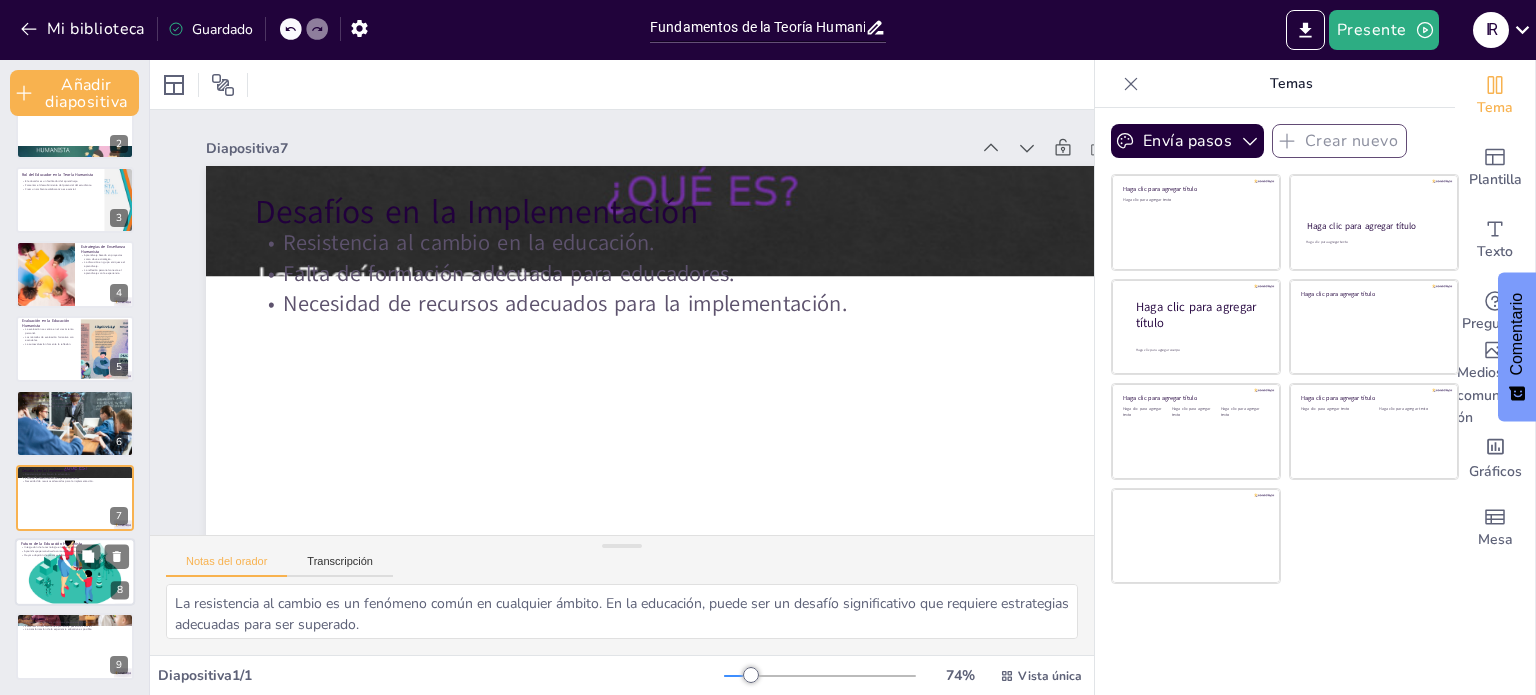click at bounding box center (75, 572) 